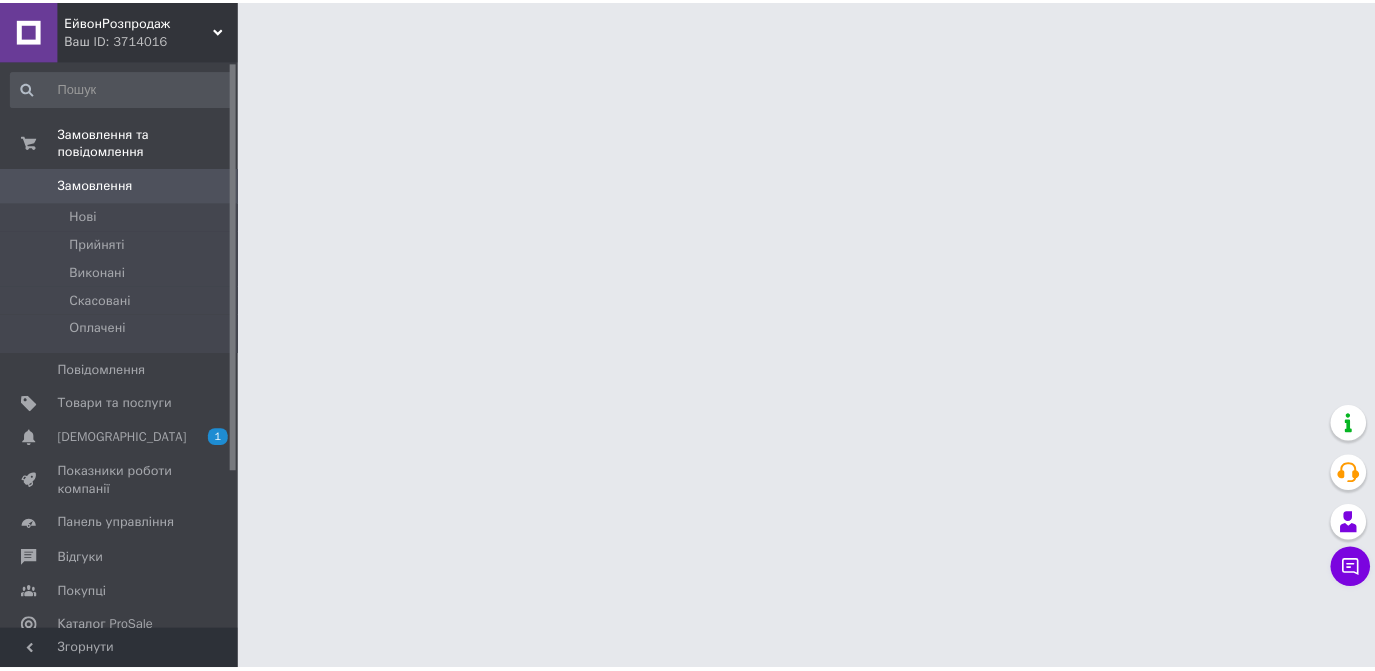 scroll, scrollTop: 0, scrollLeft: 0, axis: both 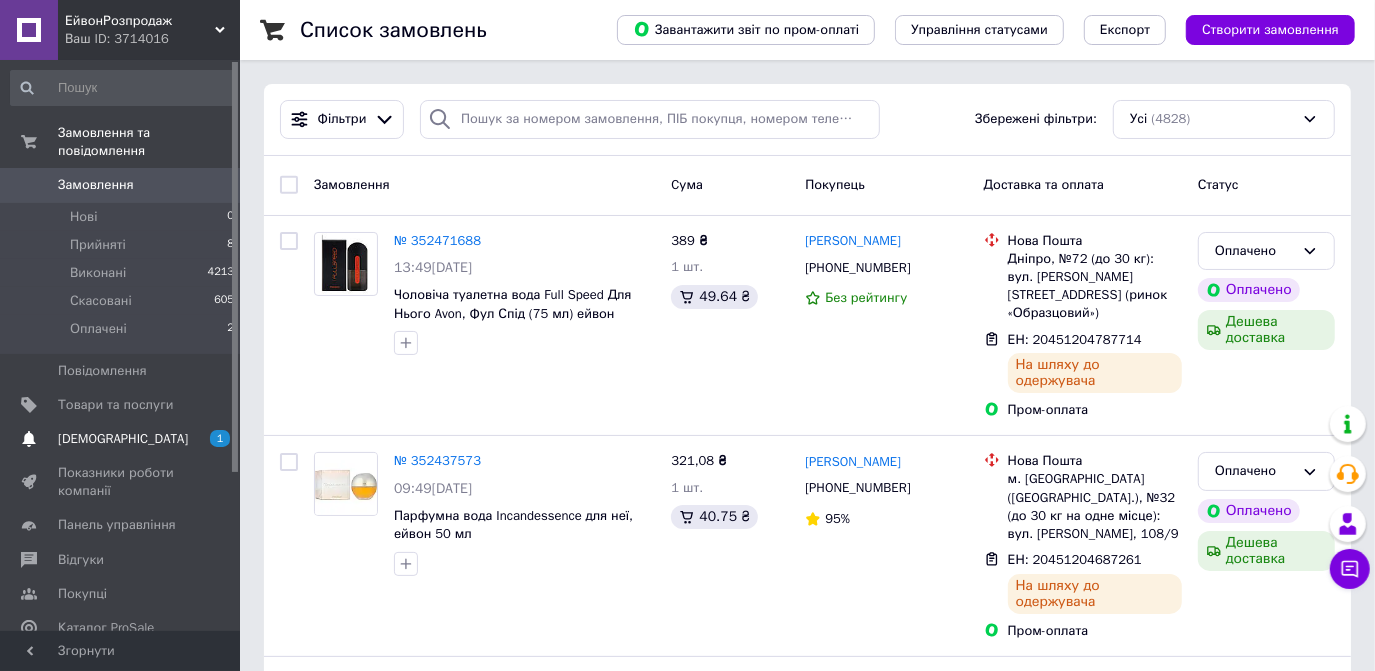 click on "[DEMOGRAPHIC_DATA]" at bounding box center [121, 439] 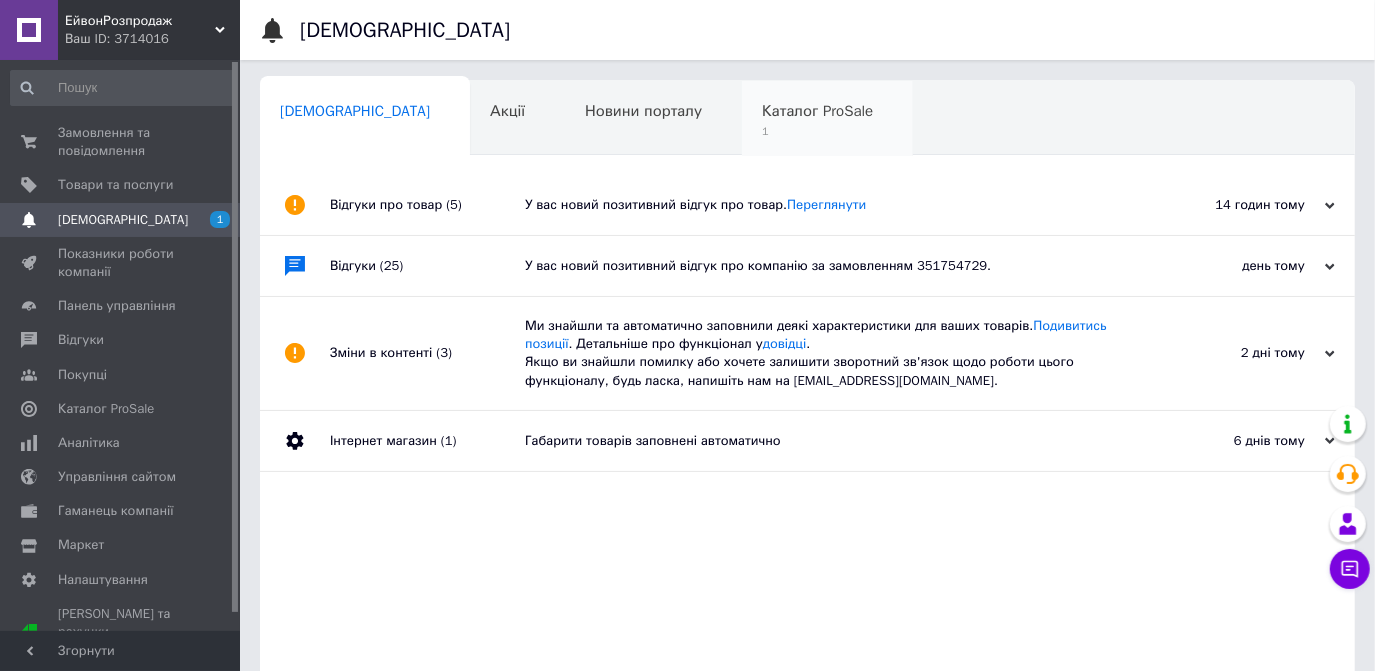 click on "Каталог ProSale" at bounding box center (817, 111) 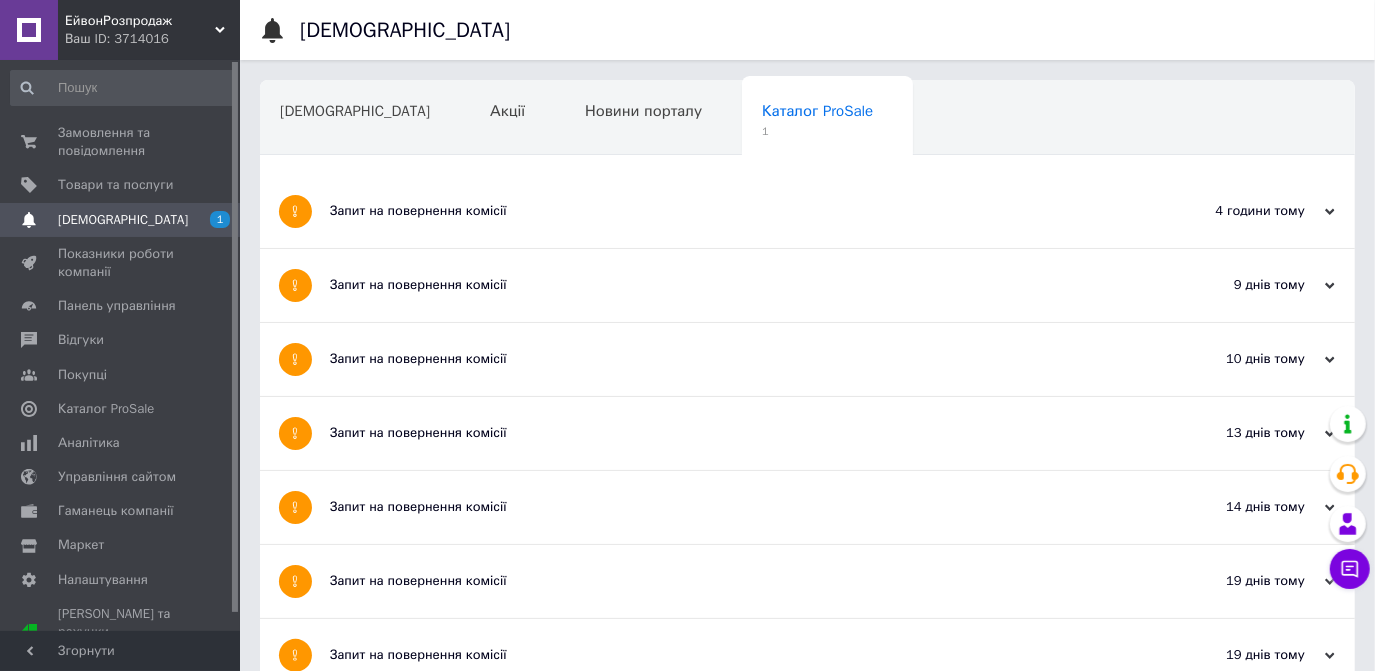 click on "Запит на повернення комісії" at bounding box center (732, 211) 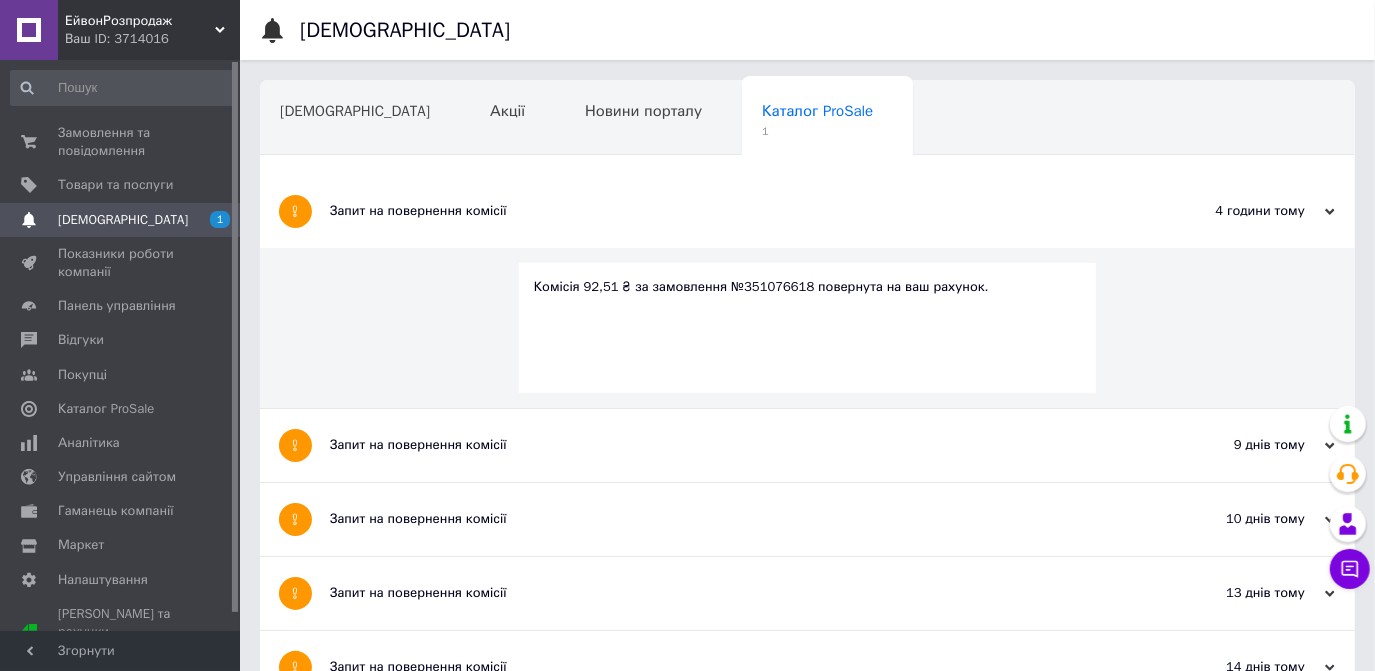 click on "Комісія 92,51 ₴ за замовлення №351076618 повернута на ваш рахунок." at bounding box center (808, 287) 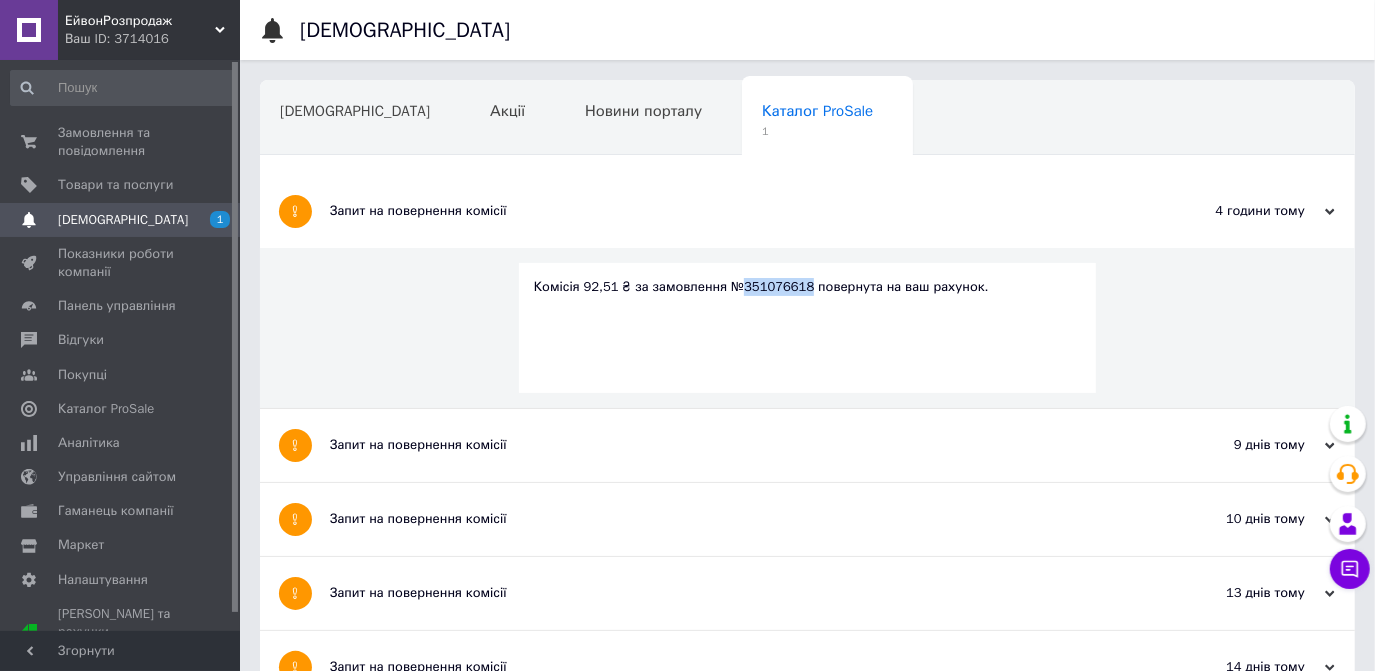 drag, startPoint x: 794, startPoint y: 286, endPoint x: 733, endPoint y: 286, distance: 61 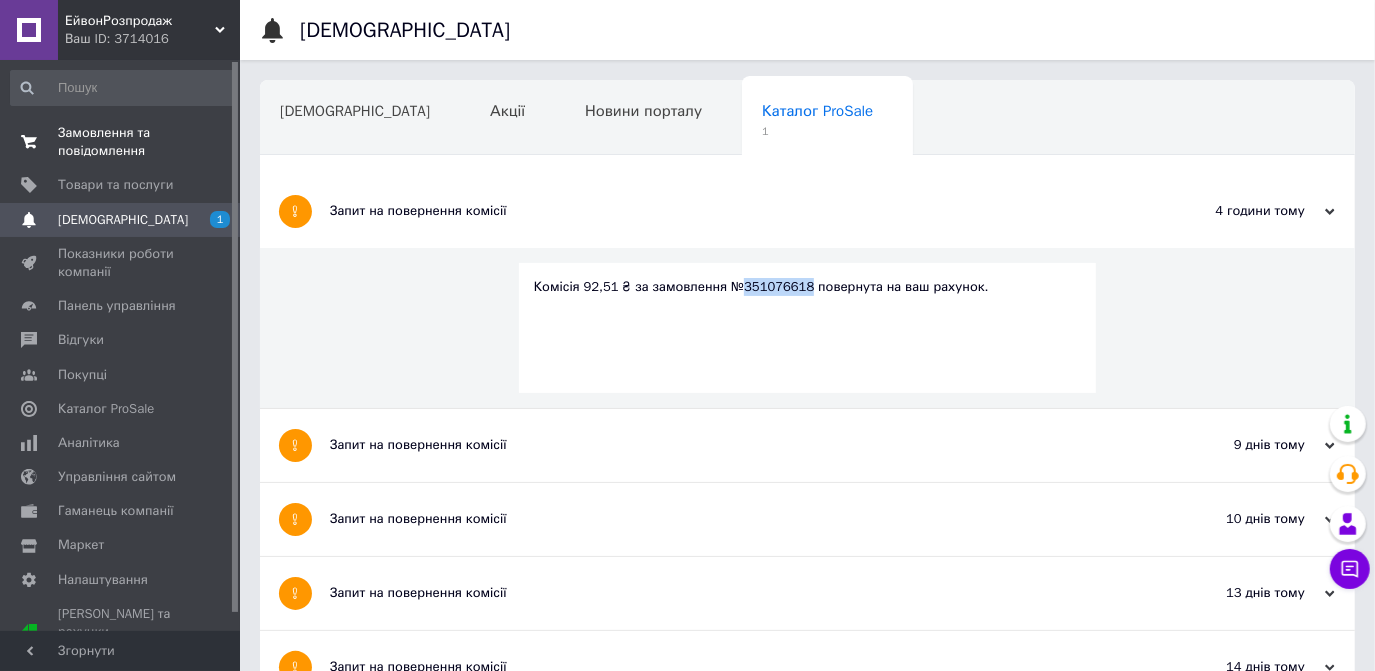 click on "Замовлення та повідомлення" at bounding box center (121, 142) 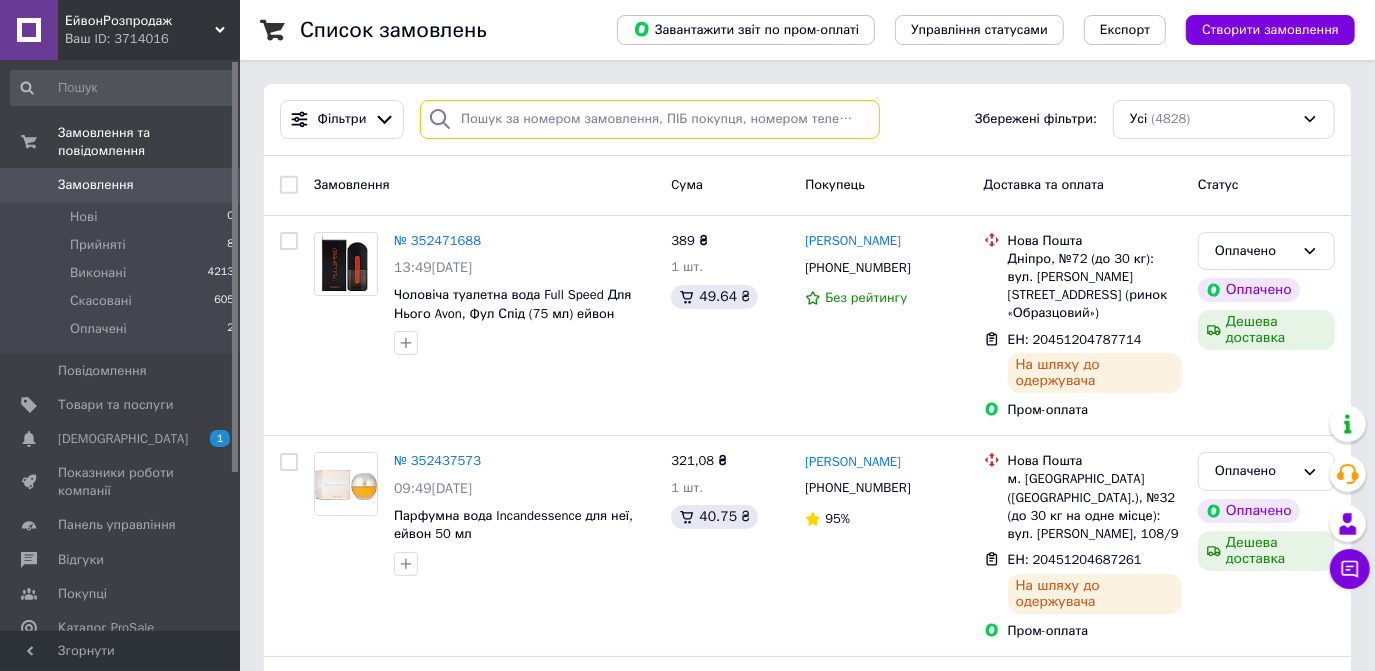 click at bounding box center (650, 119) 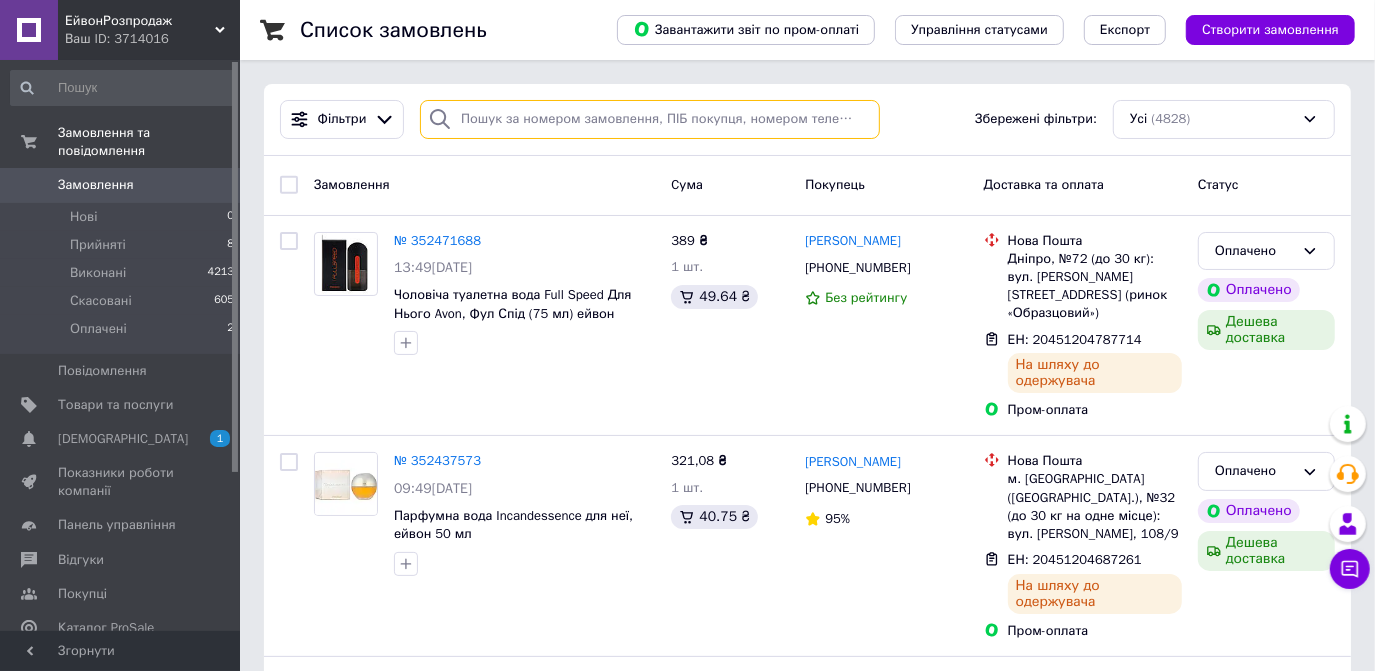 paste on "351076618" 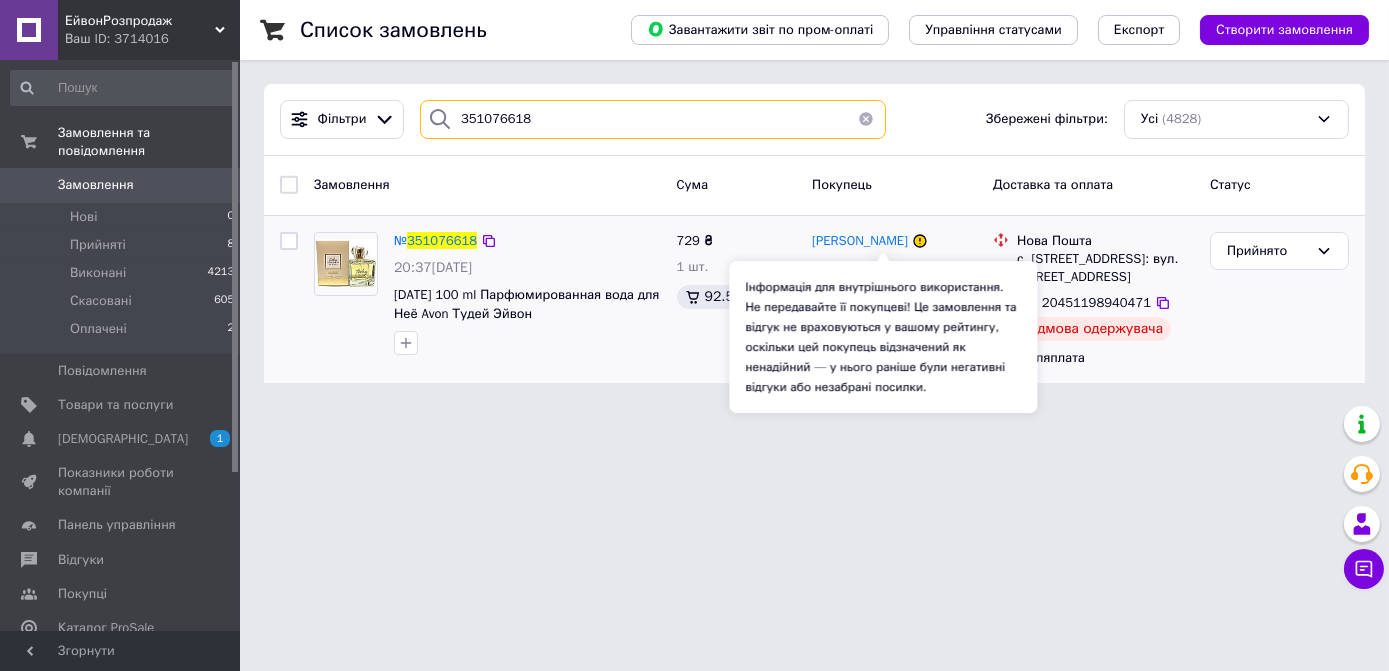 type on "351076618" 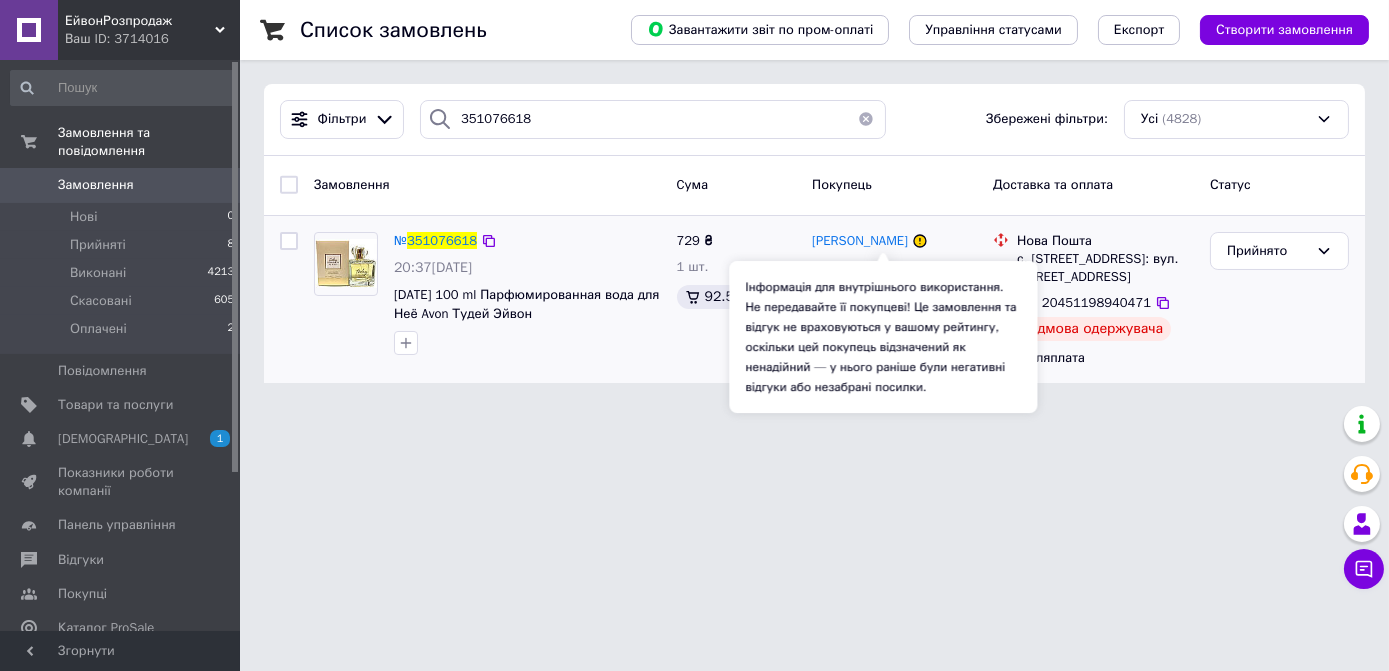 click 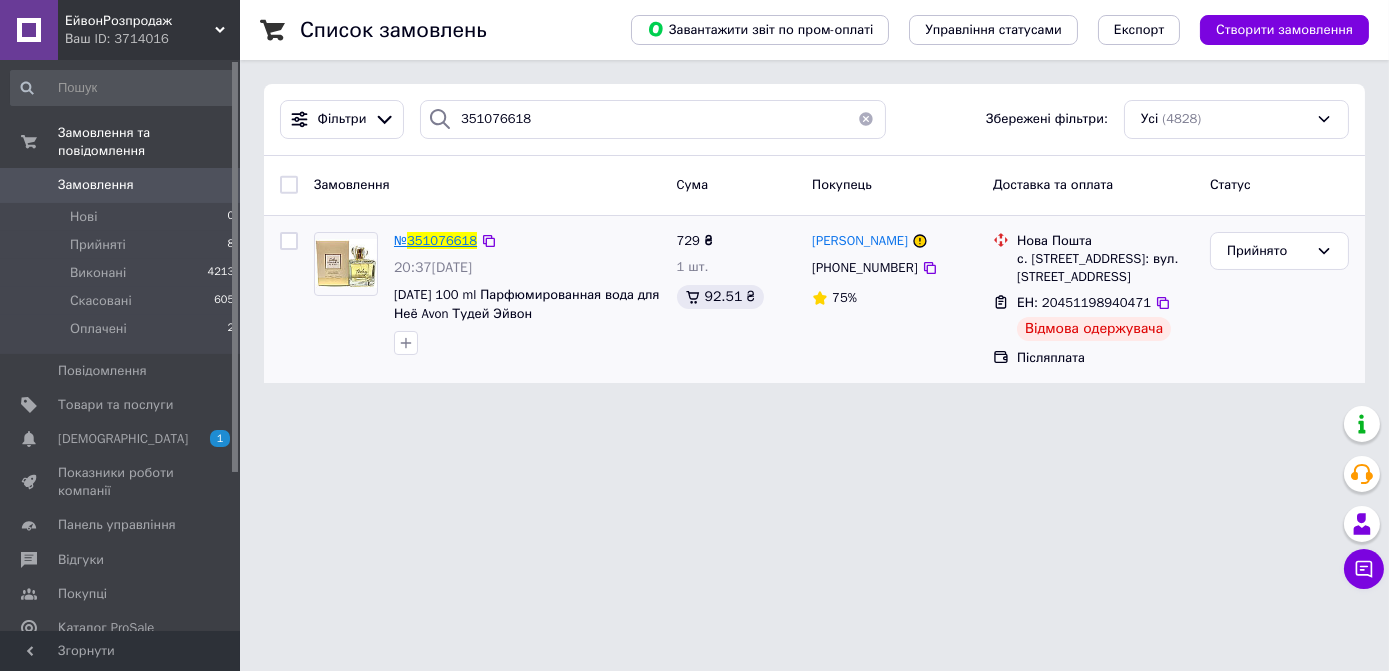click on "№" at bounding box center (400, 240) 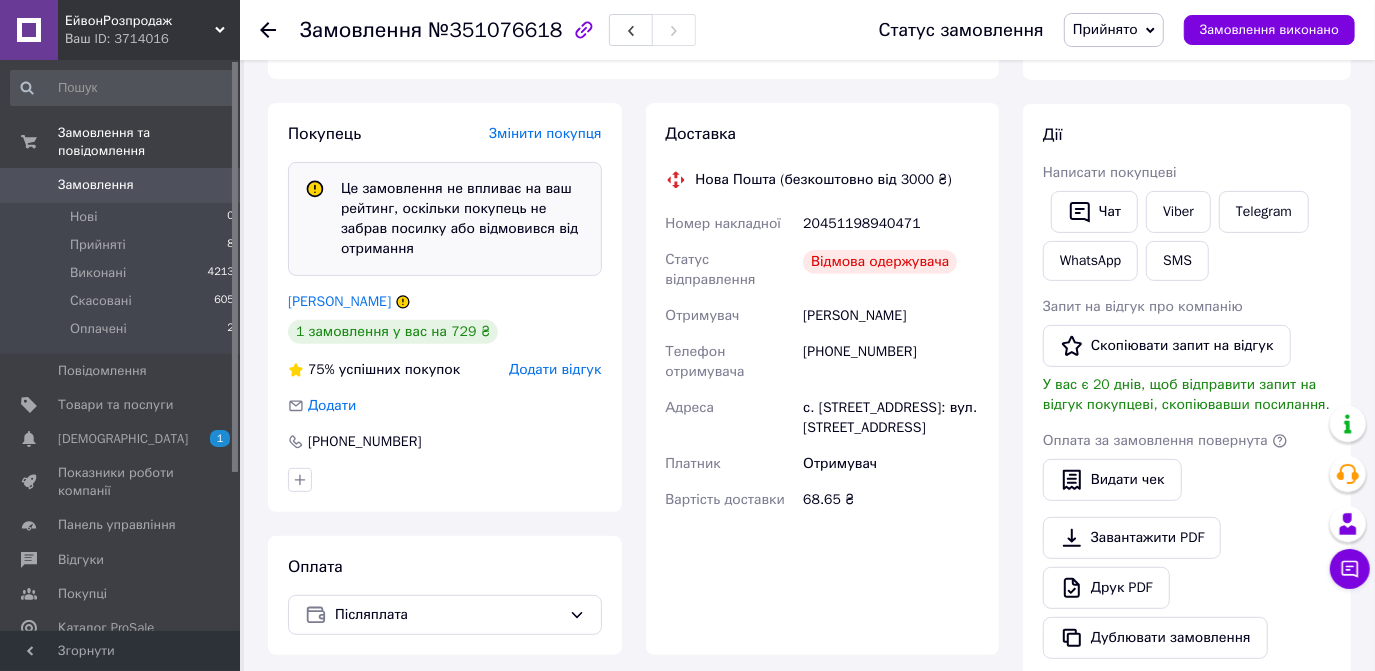 scroll, scrollTop: 363, scrollLeft: 0, axis: vertical 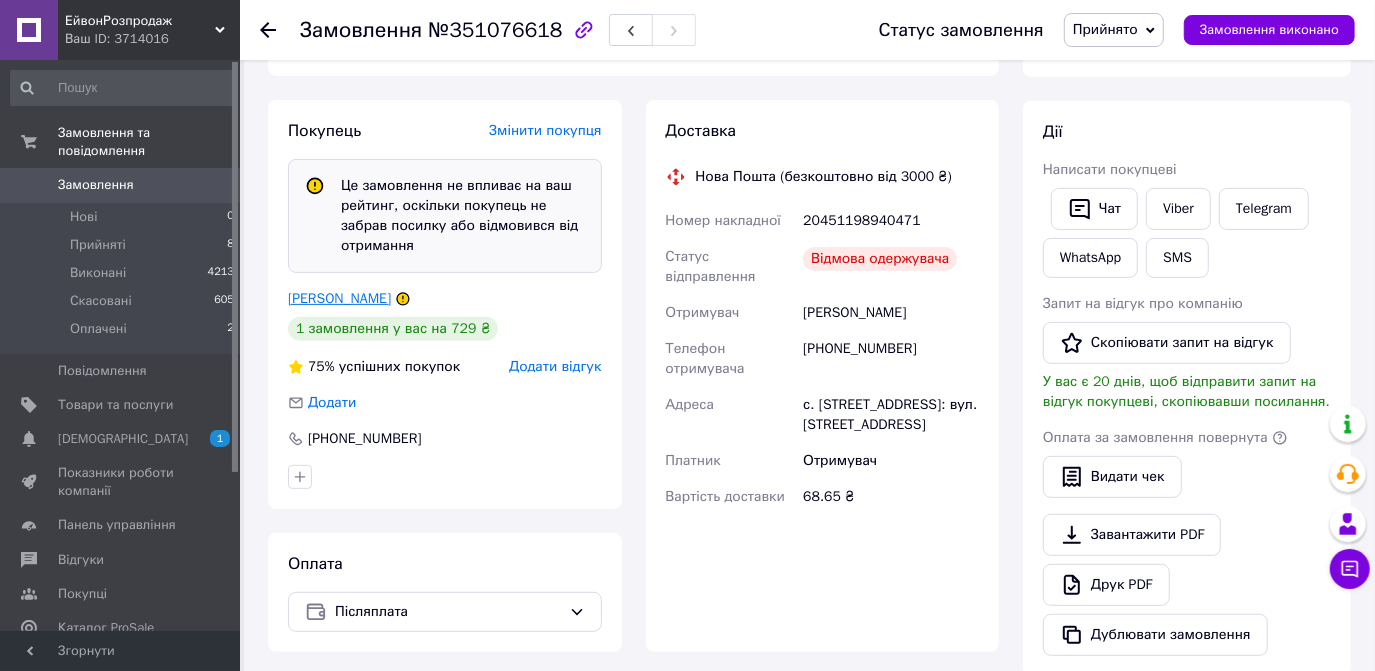 click on "[PERSON_NAME]" at bounding box center [339, 298] 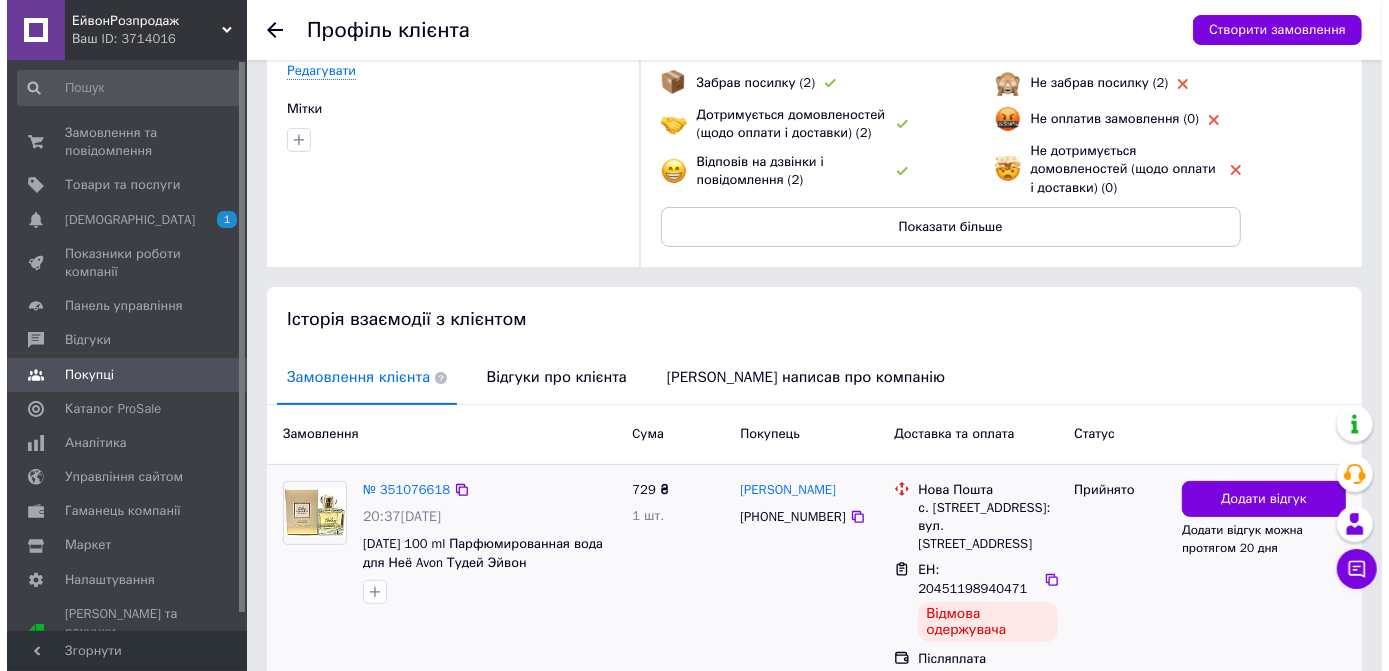 scroll, scrollTop: 242, scrollLeft: 0, axis: vertical 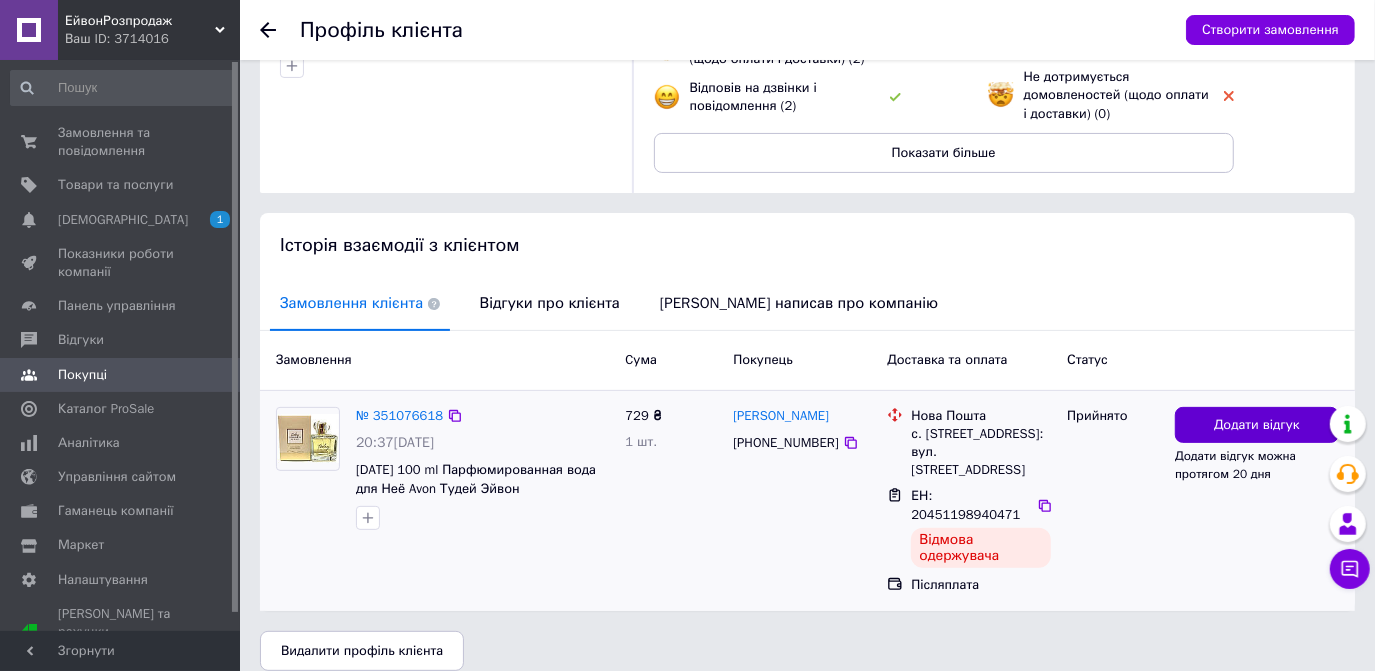 click on "Додати відгук" at bounding box center [1257, 425] 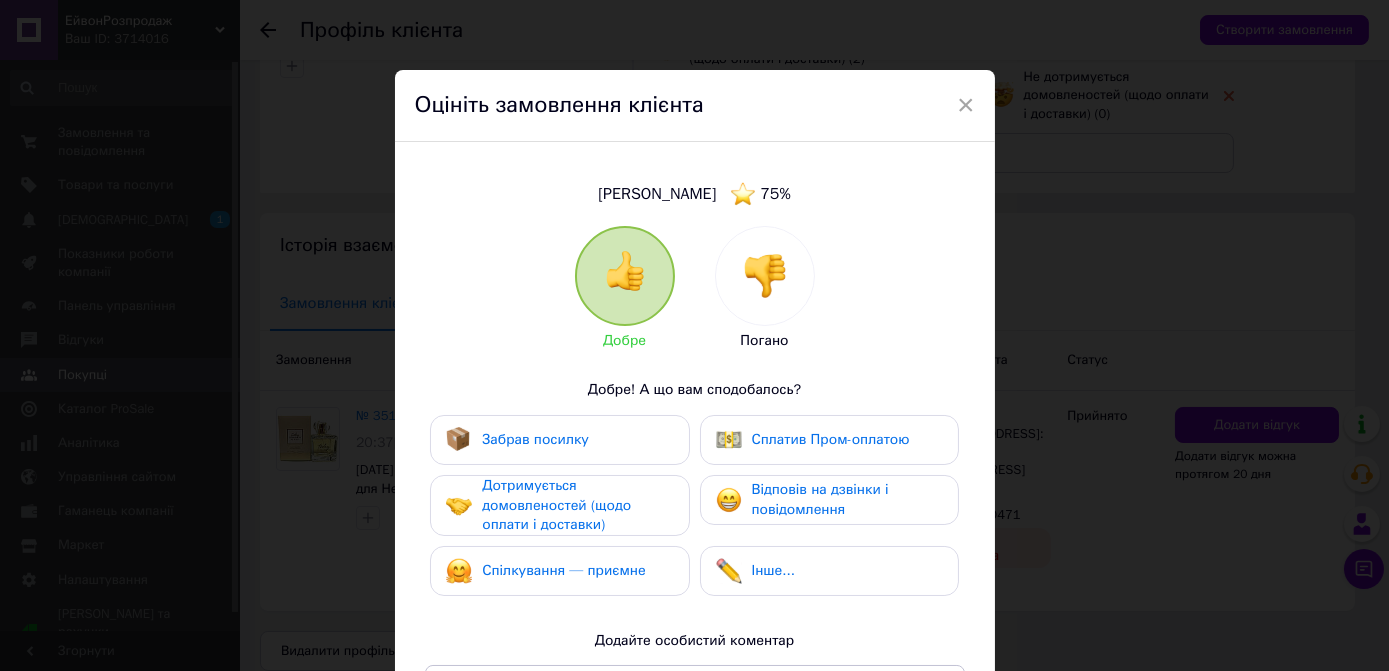 click at bounding box center (765, 276) 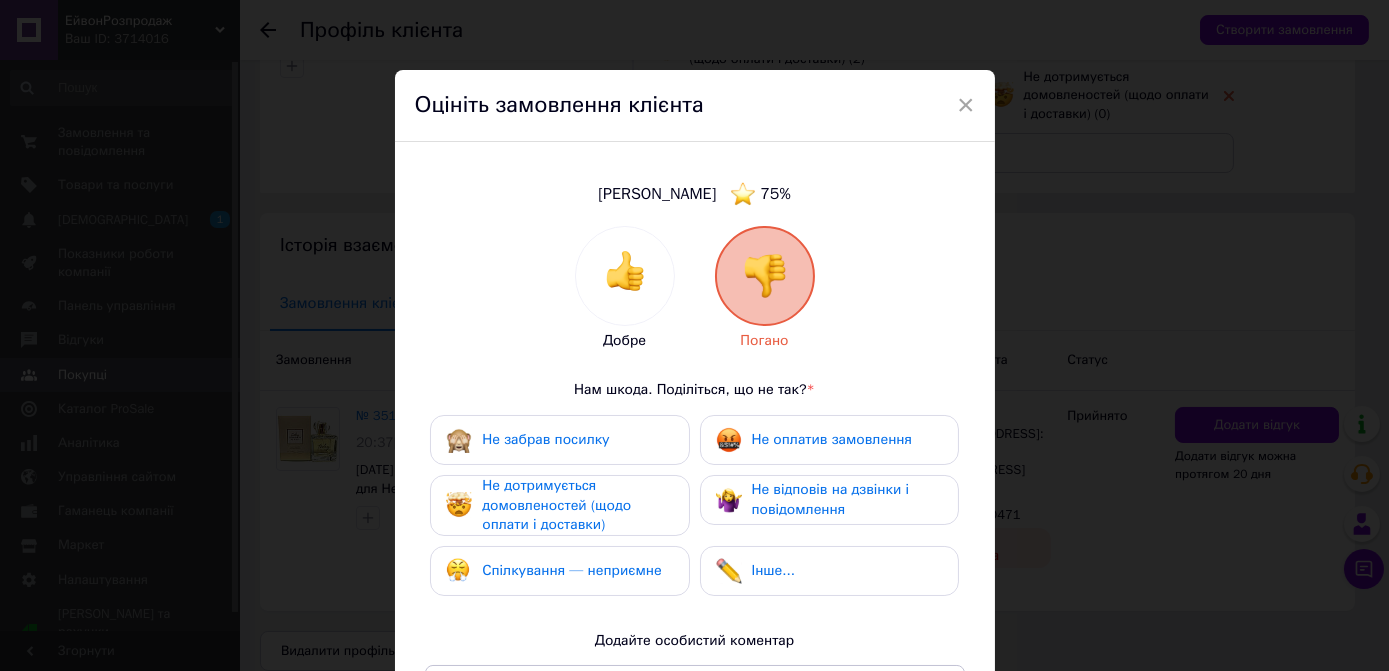 click on "Не забрав посилку" at bounding box center (545, 439) 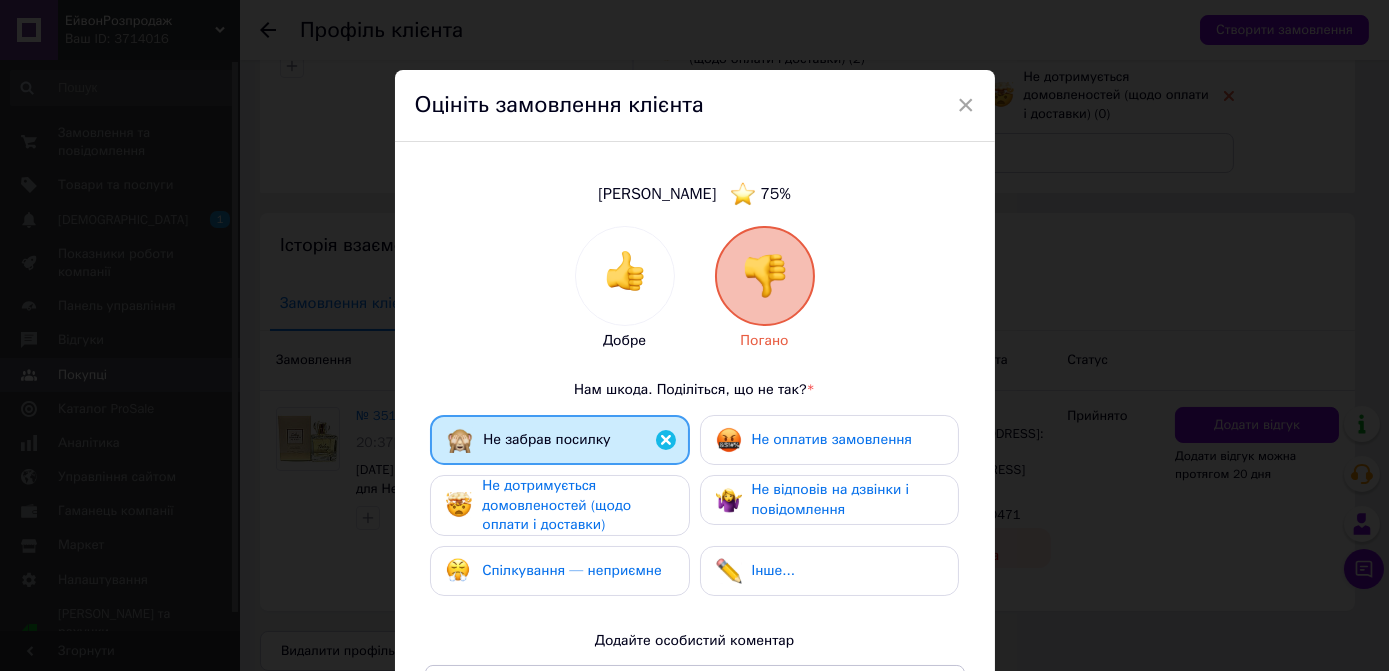 click on "Не дотримується домовленостей (щодо оплати і доставки)" at bounding box center (556, 505) 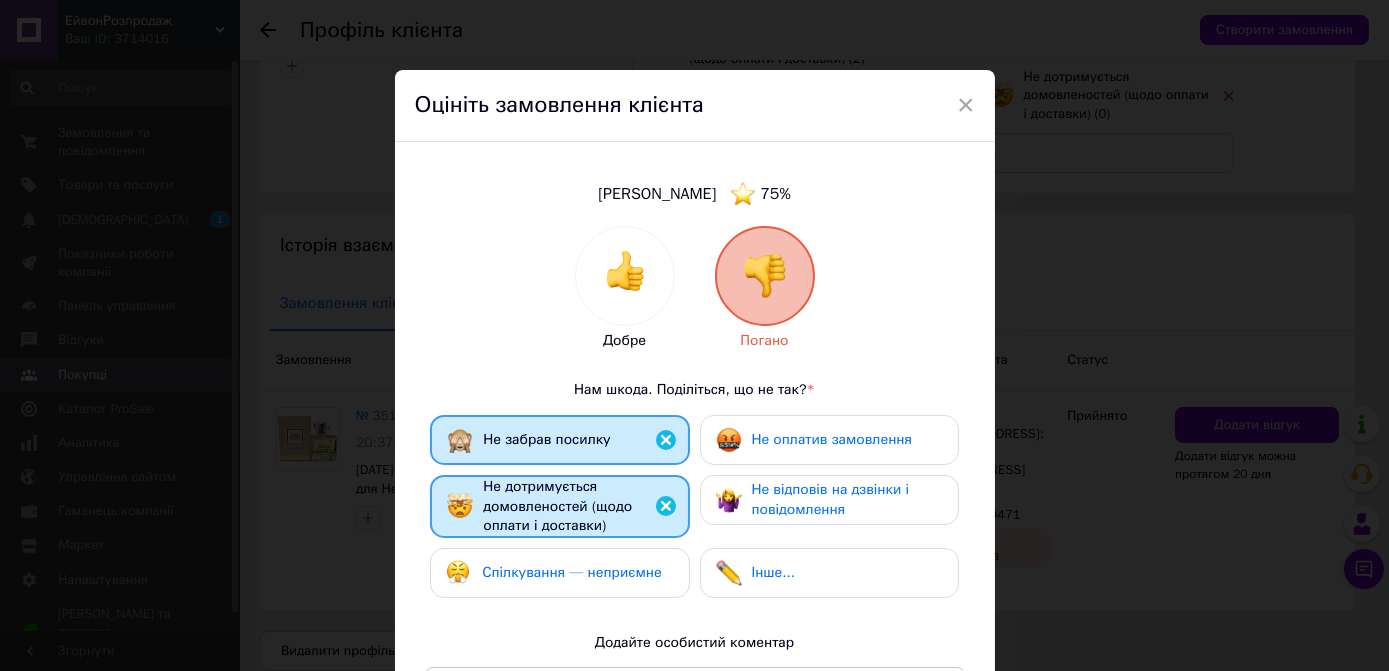 click on "Не відповів на дзвінки і повідомлення" at bounding box center [831, 499] 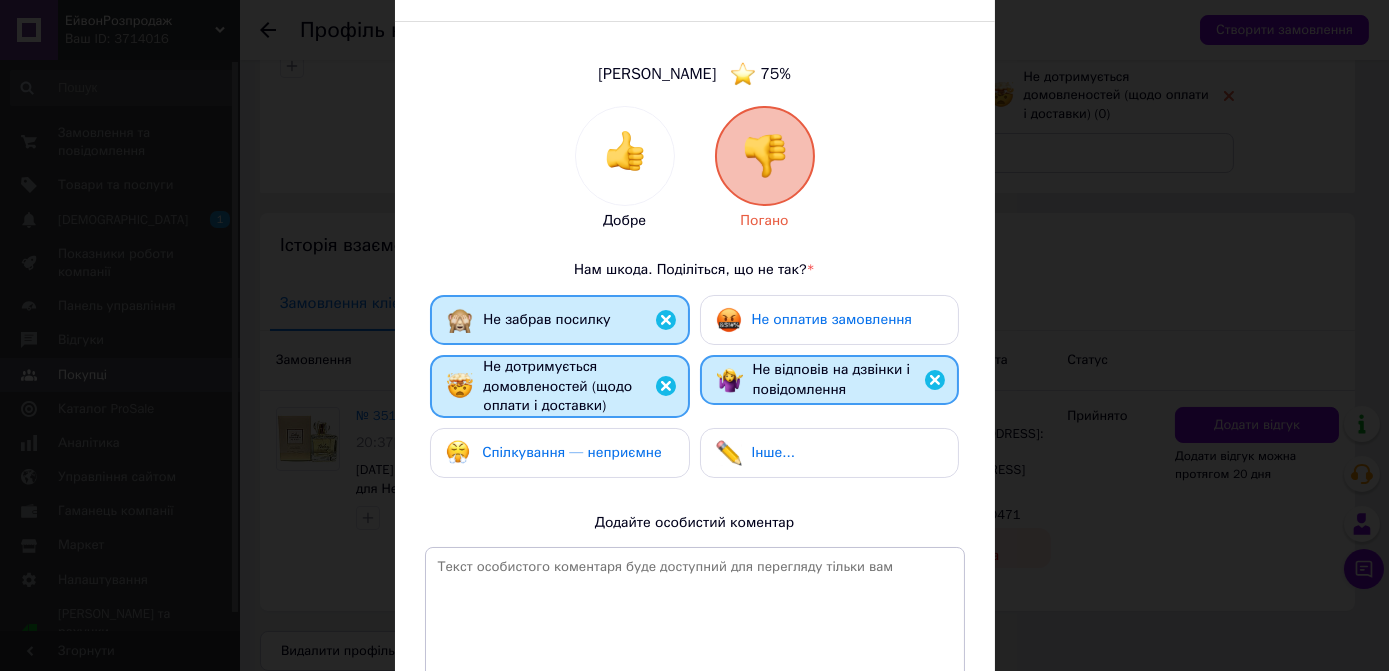 scroll, scrollTop: 272, scrollLeft: 0, axis: vertical 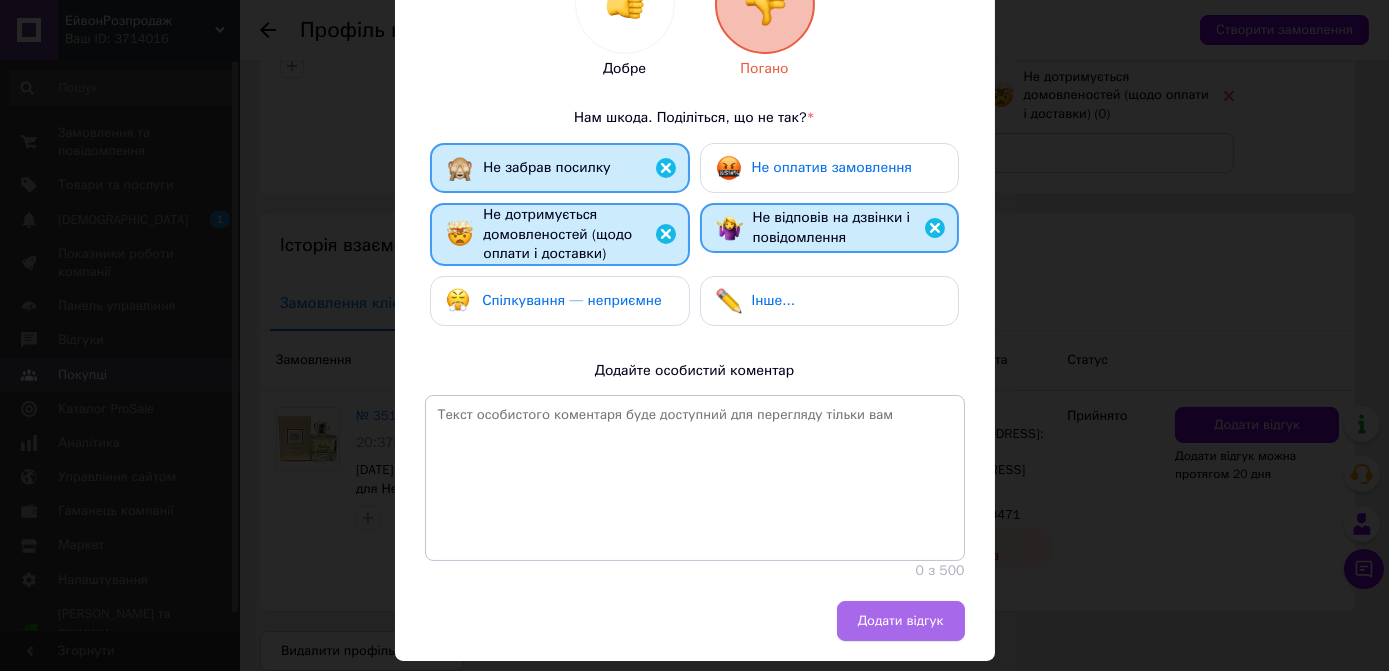 click on "Додати відгук" at bounding box center (901, 621) 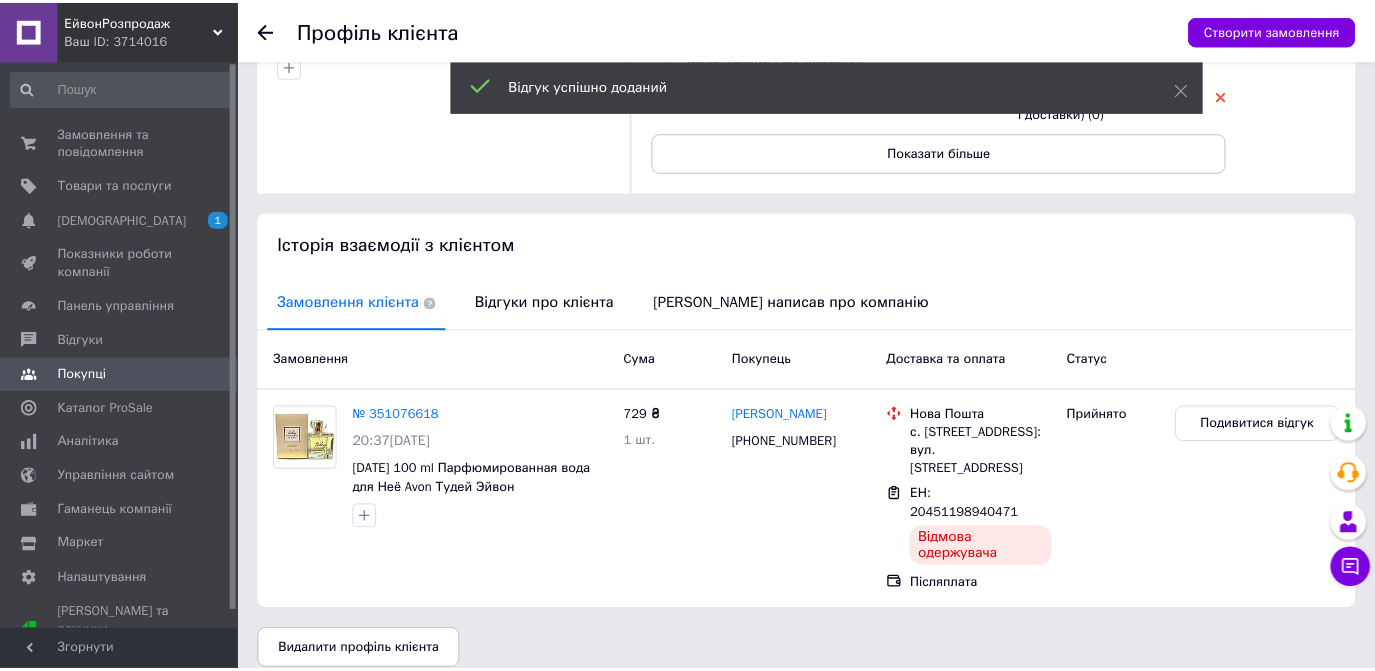 scroll, scrollTop: 223, scrollLeft: 0, axis: vertical 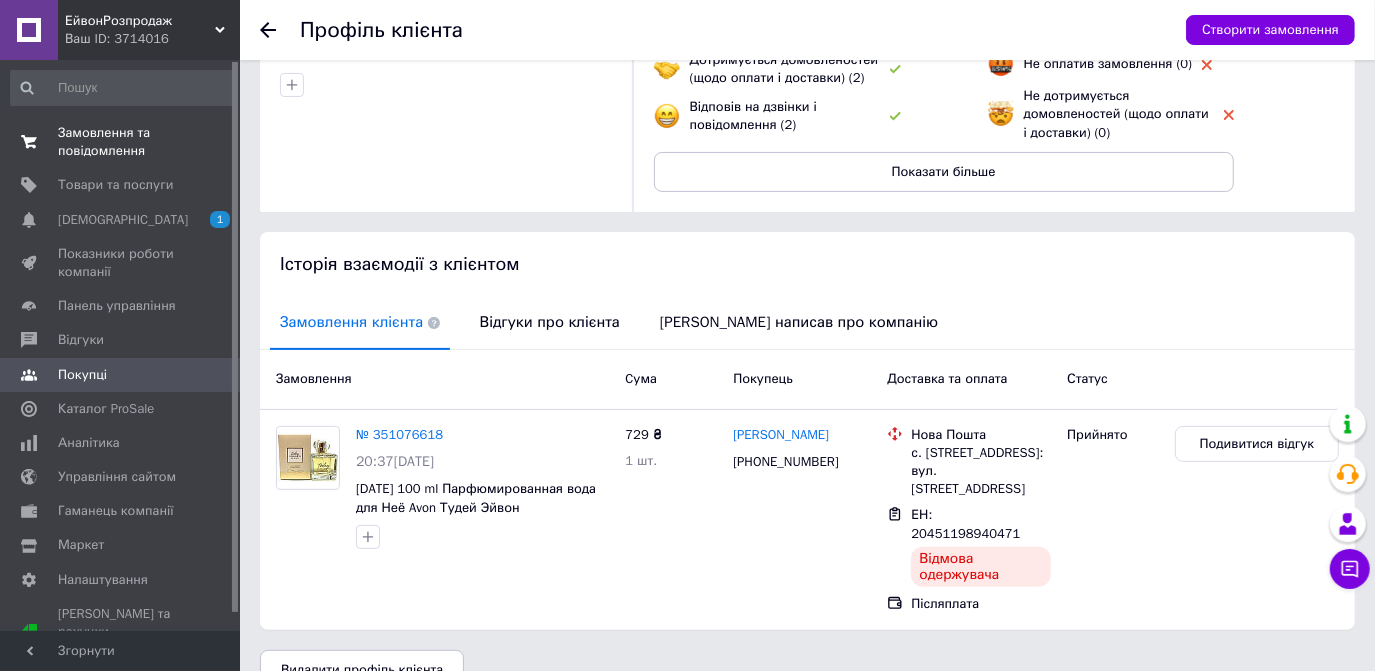 click on "Замовлення та повідомлення" at bounding box center [121, 142] 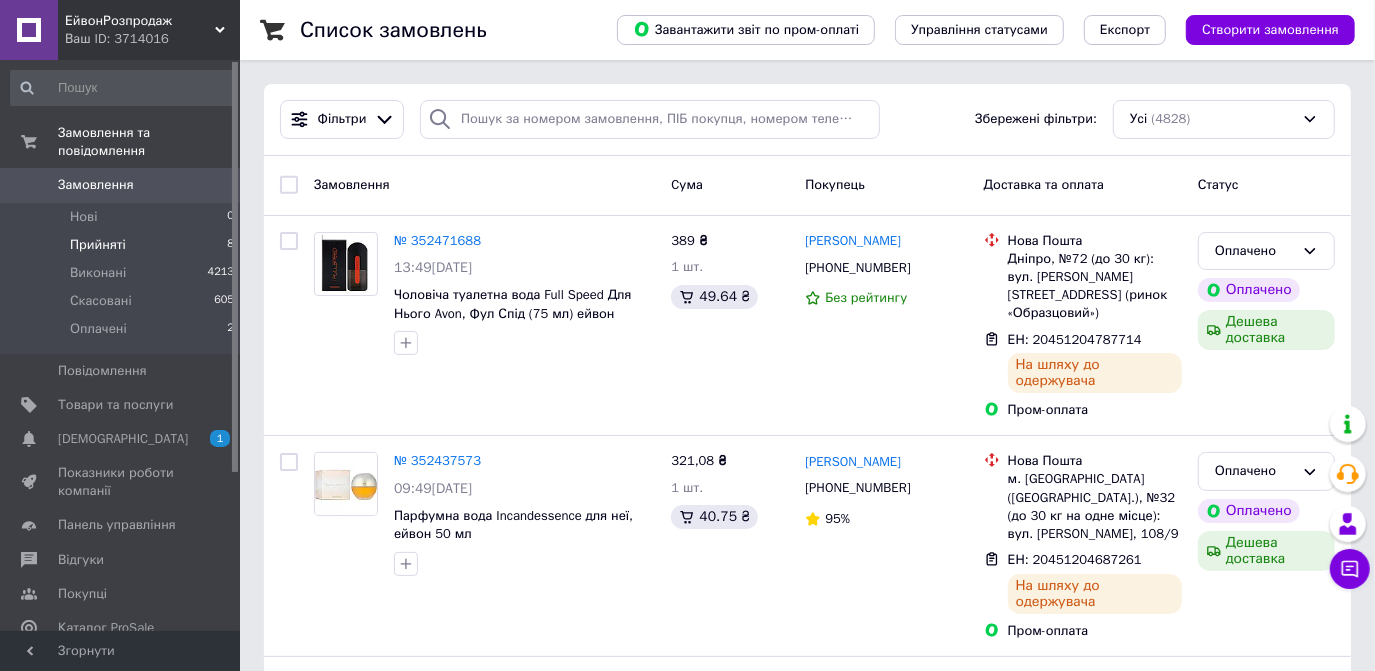 click on "Прийняті 8" at bounding box center (123, 245) 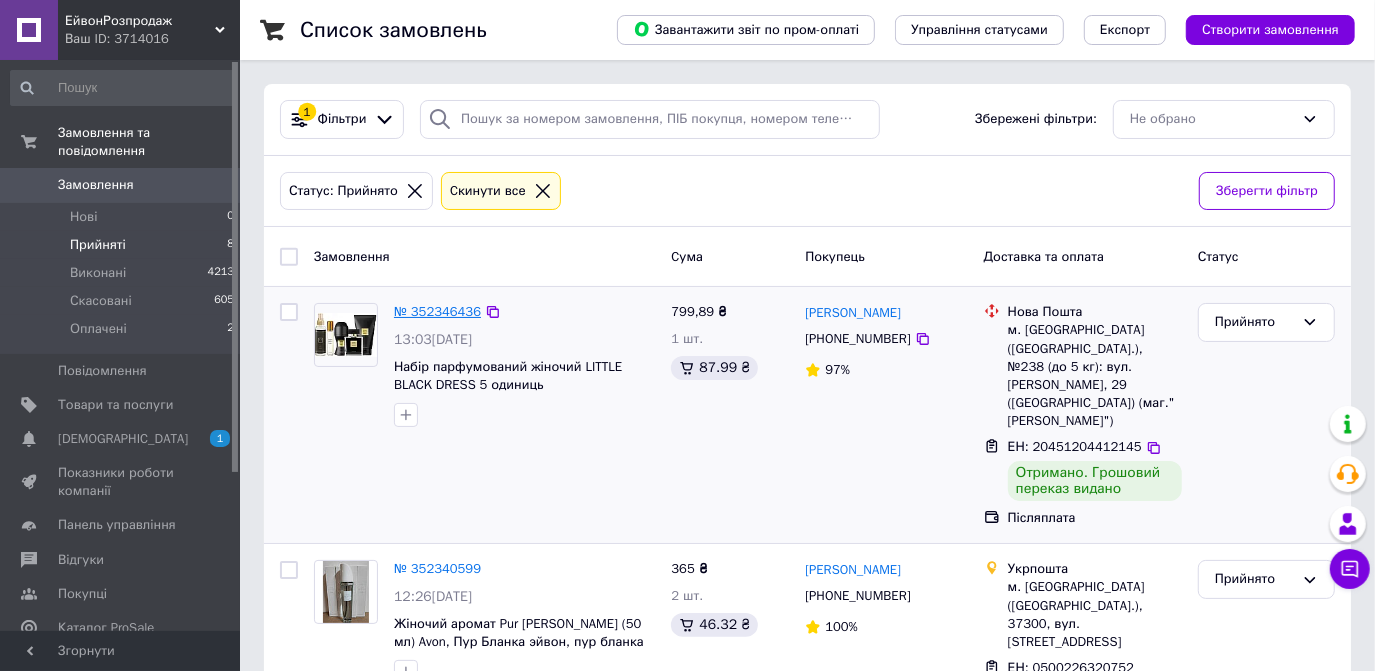 click on "№ 352346436" at bounding box center (437, 311) 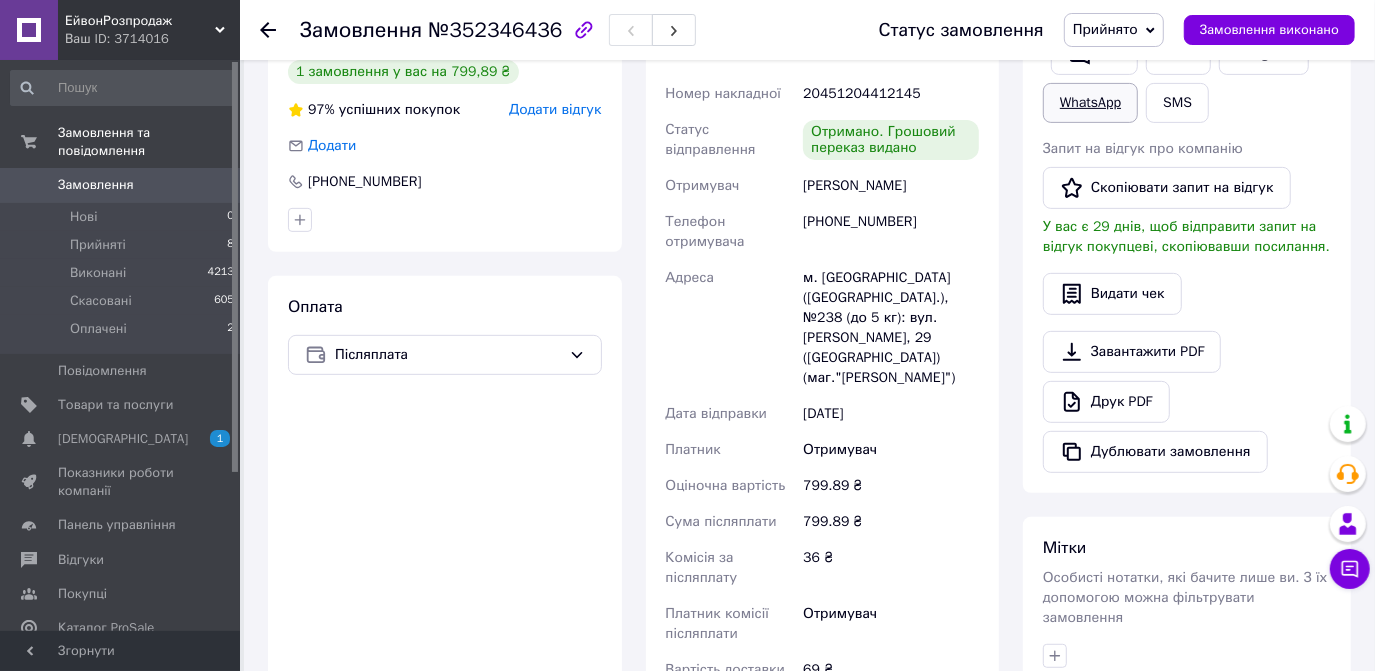scroll, scrollTop: 181, scrollLeft: 0, axis: vertical 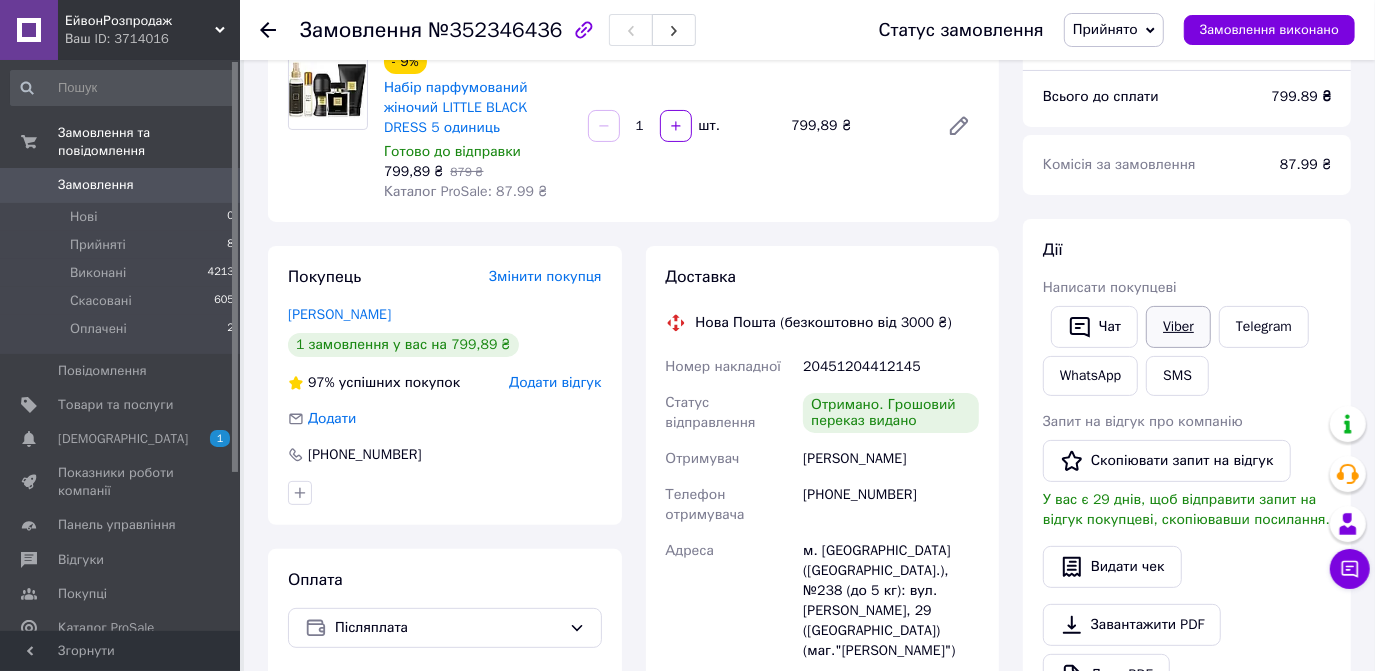 click on "Viber" at bounding box center (1178, 327) 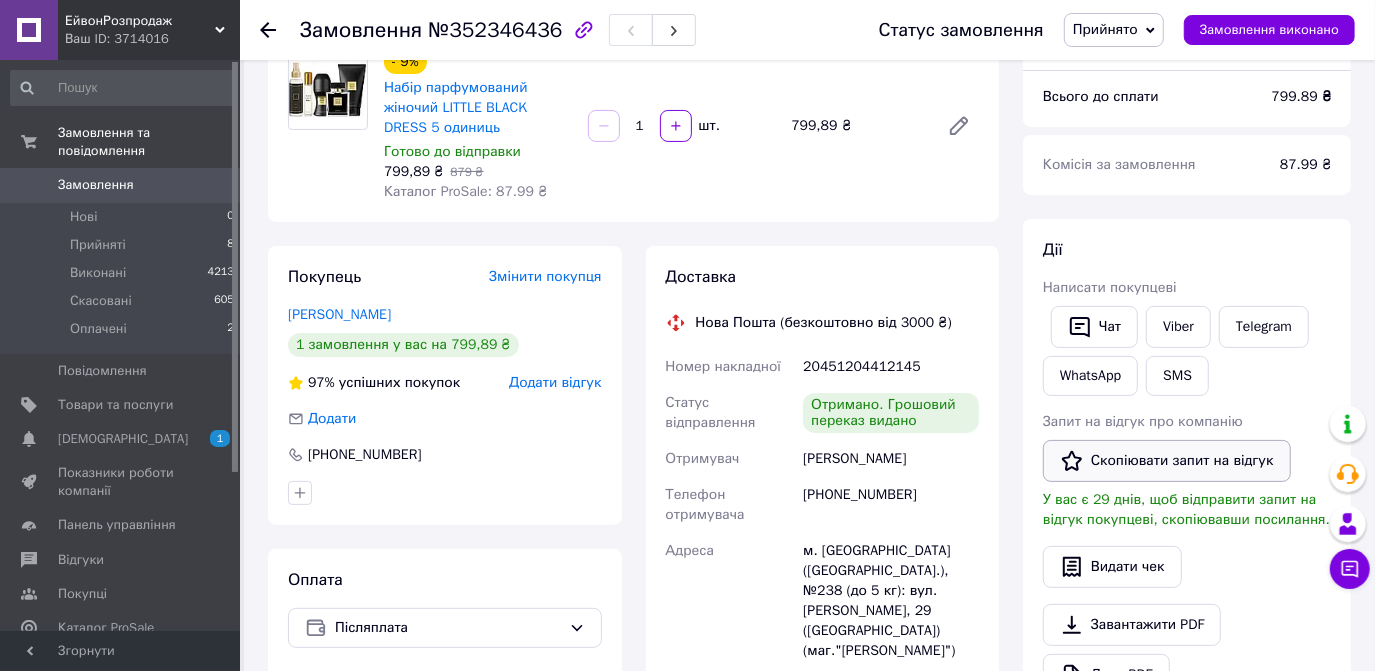 click on "Скопіювати запит на відгук" at bounding box center (1167, 461) 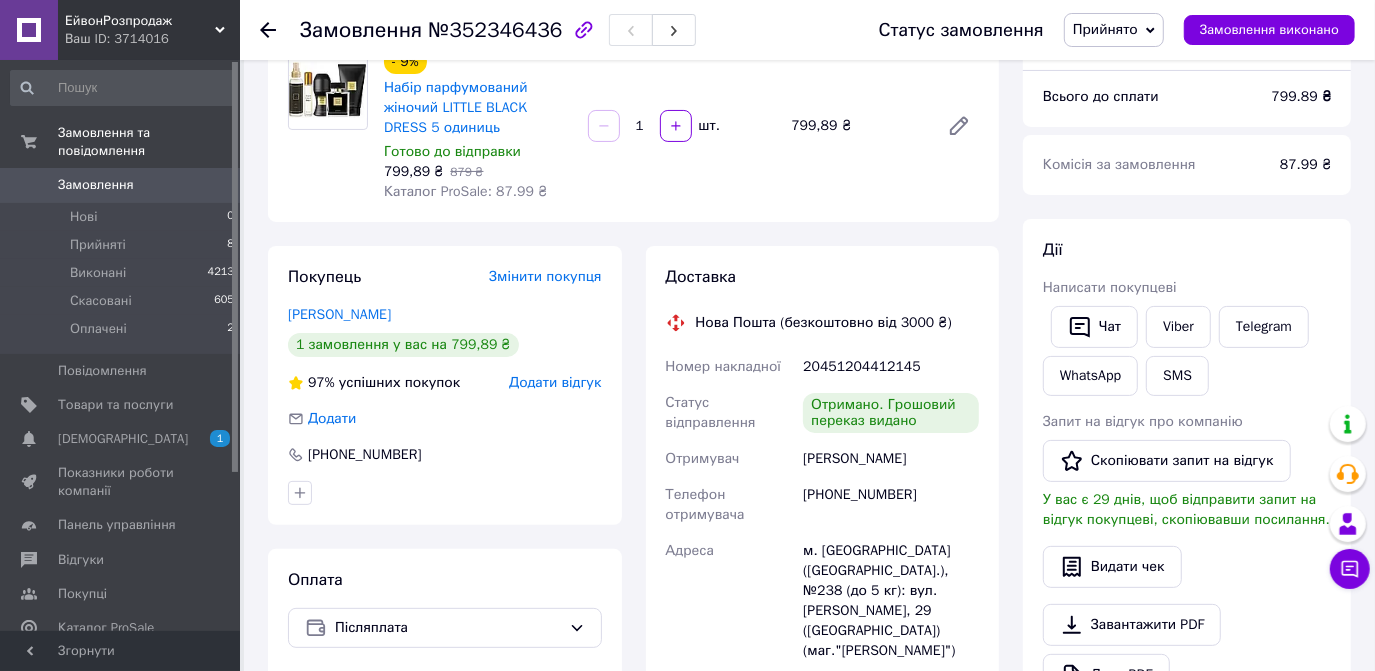 click on "Прийнято" at bounding box center [1105, 29] 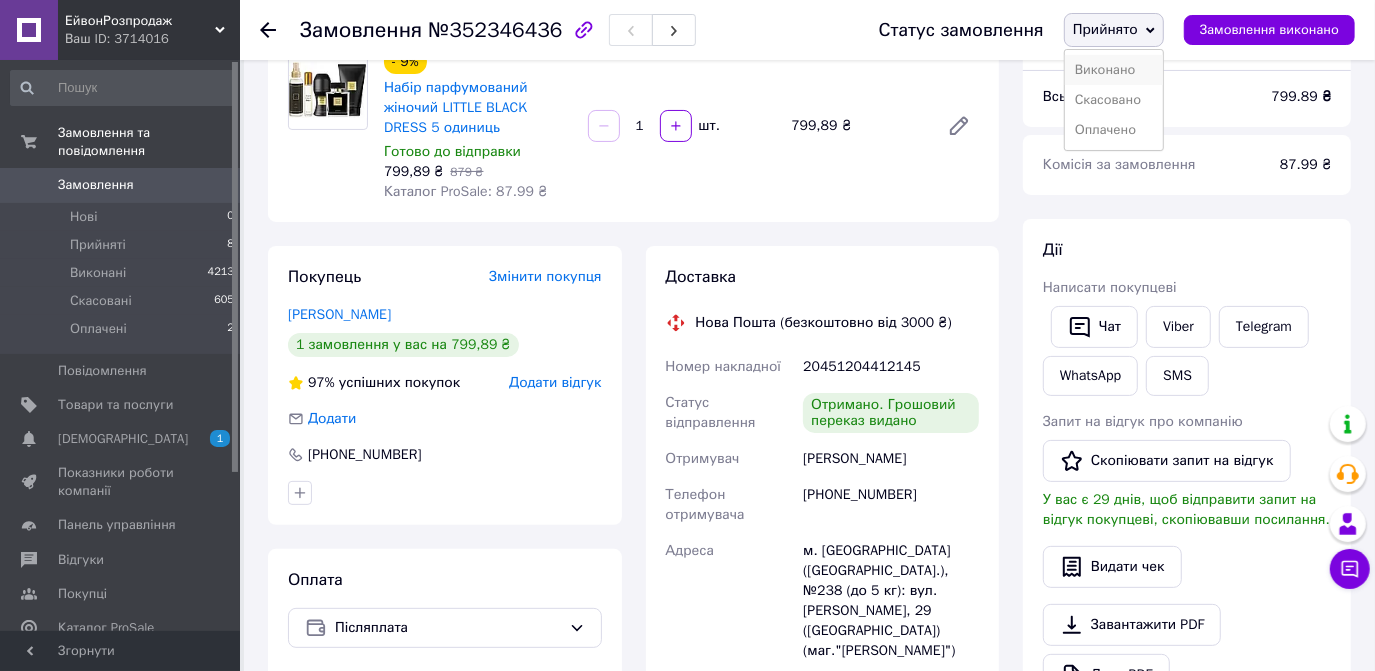 click on "Виконано" at bounding box center (1114, 70) 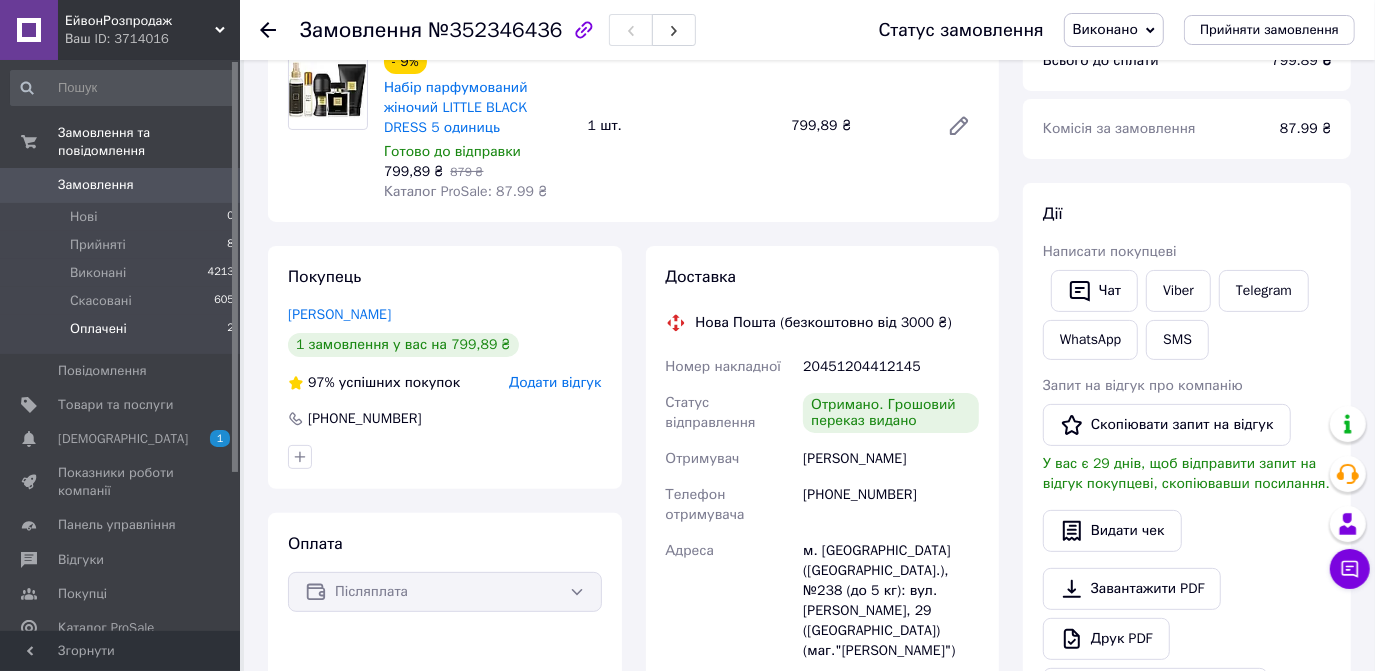 click on "Оплачені 2" at bounding box center (123, 334) 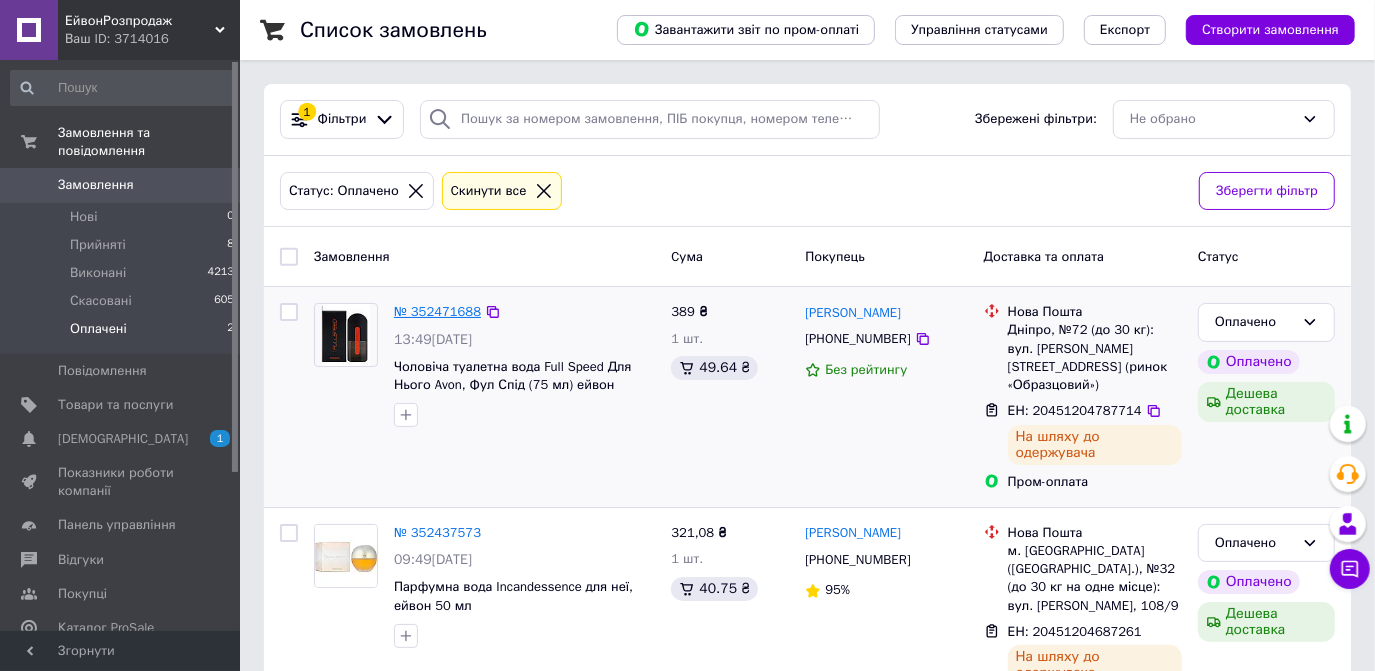 click on "№ 352471688" at bounding box center (437, 311) 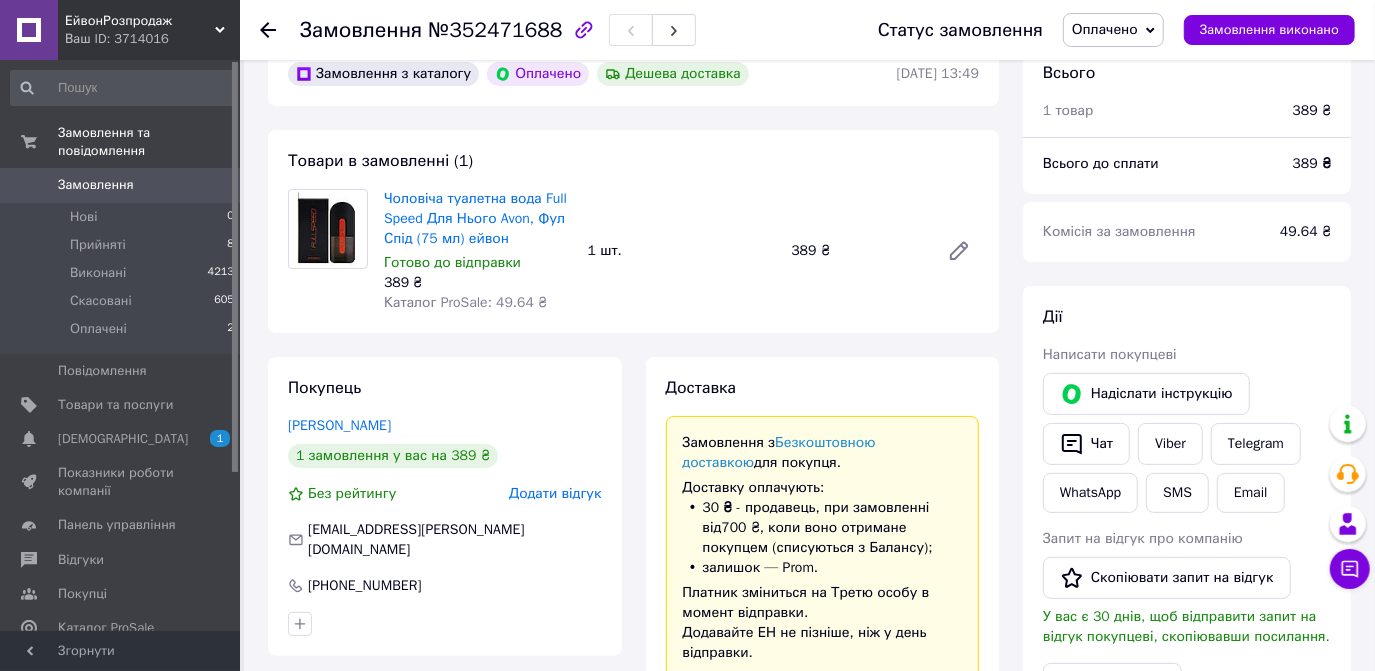 scroll, scrollTop: 181, scrollLeft: 0, axis: vertical 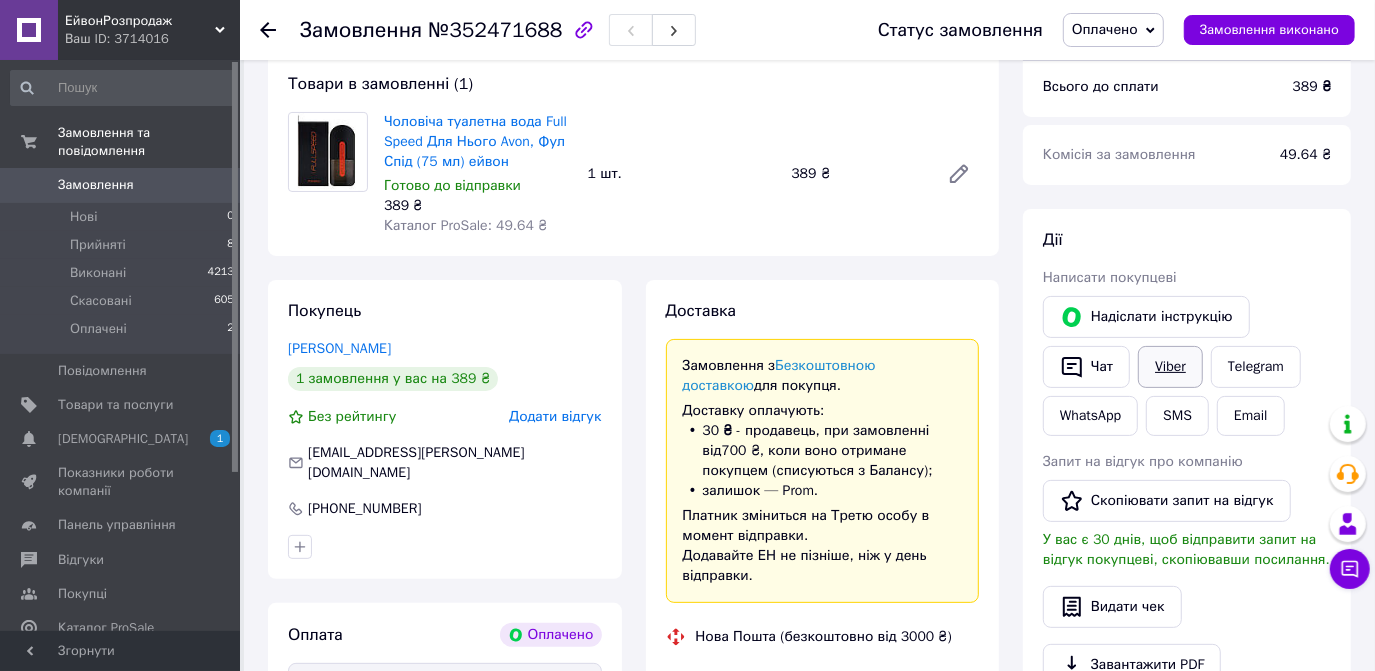 click on "Viber" at bounding box center (1170, 367) 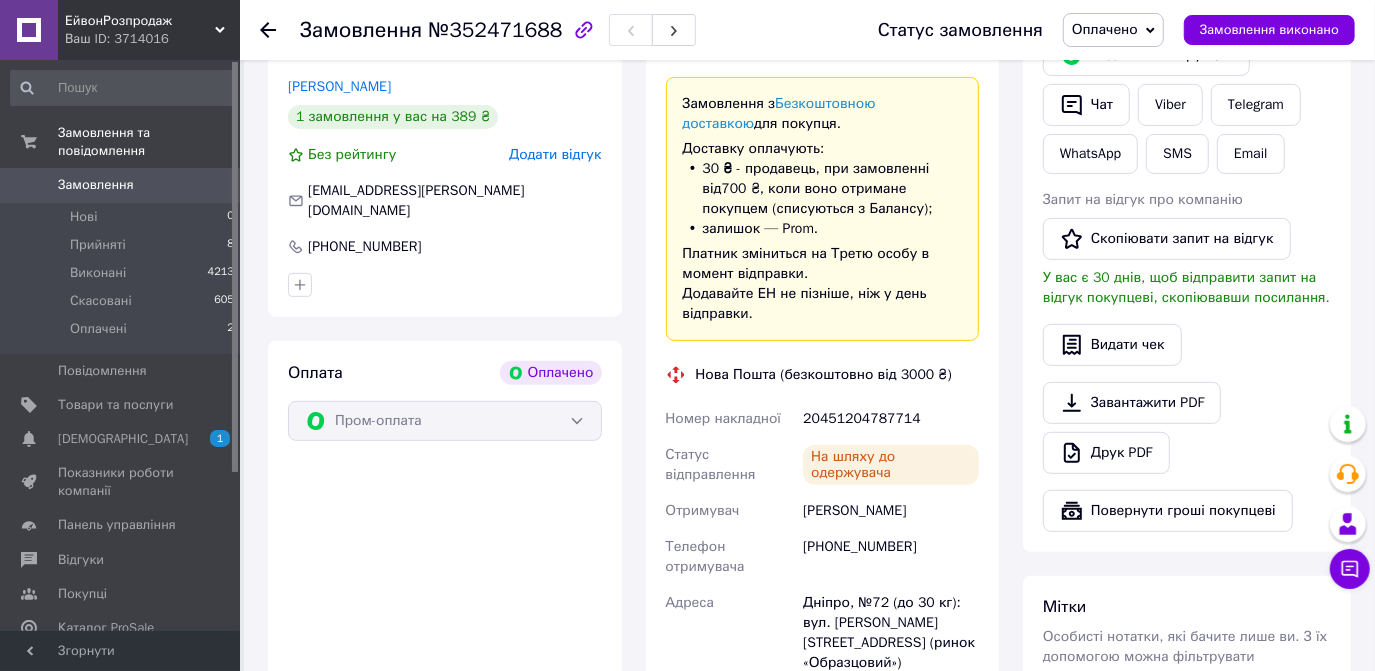scroll, scrollTop: 545, scrollLeft: 0, axis: vertical 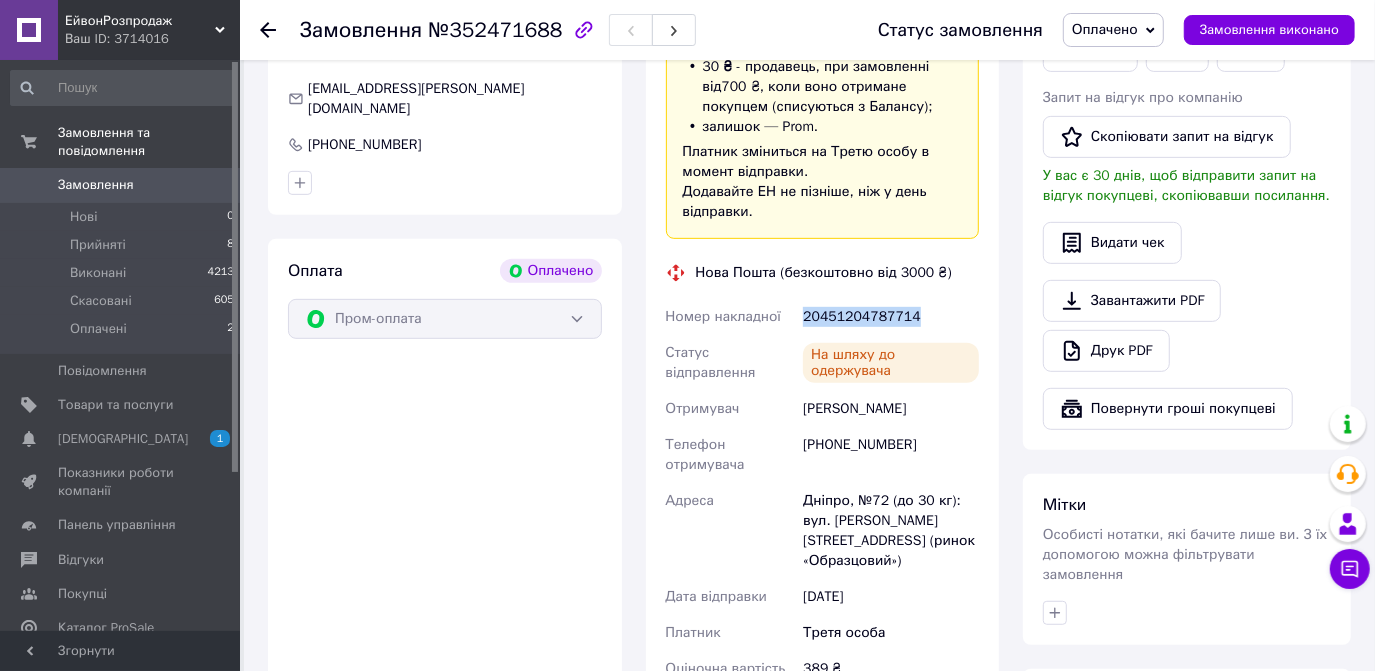drag, startPoint x: 805, startPoint y: 315, endPoint x: 944, endPoint y: 314, distance: 139.0036 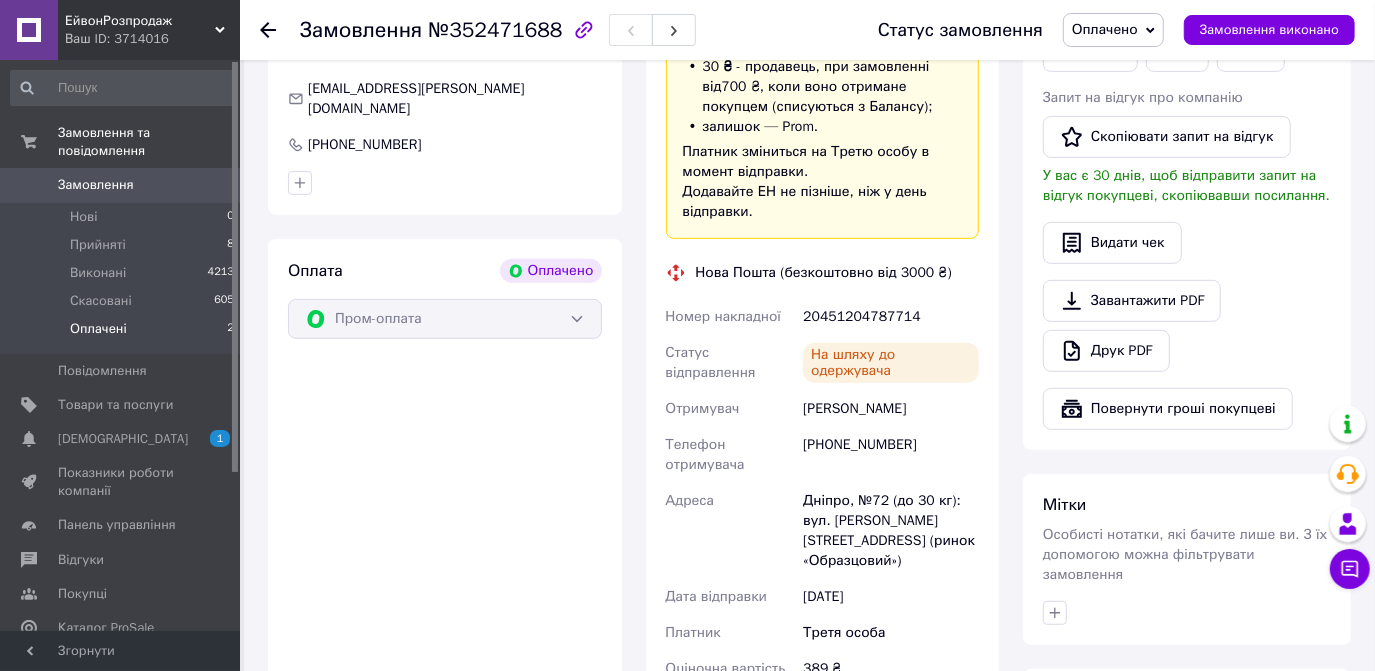click on "Оплачені 2" at bounding box center (123, 334) 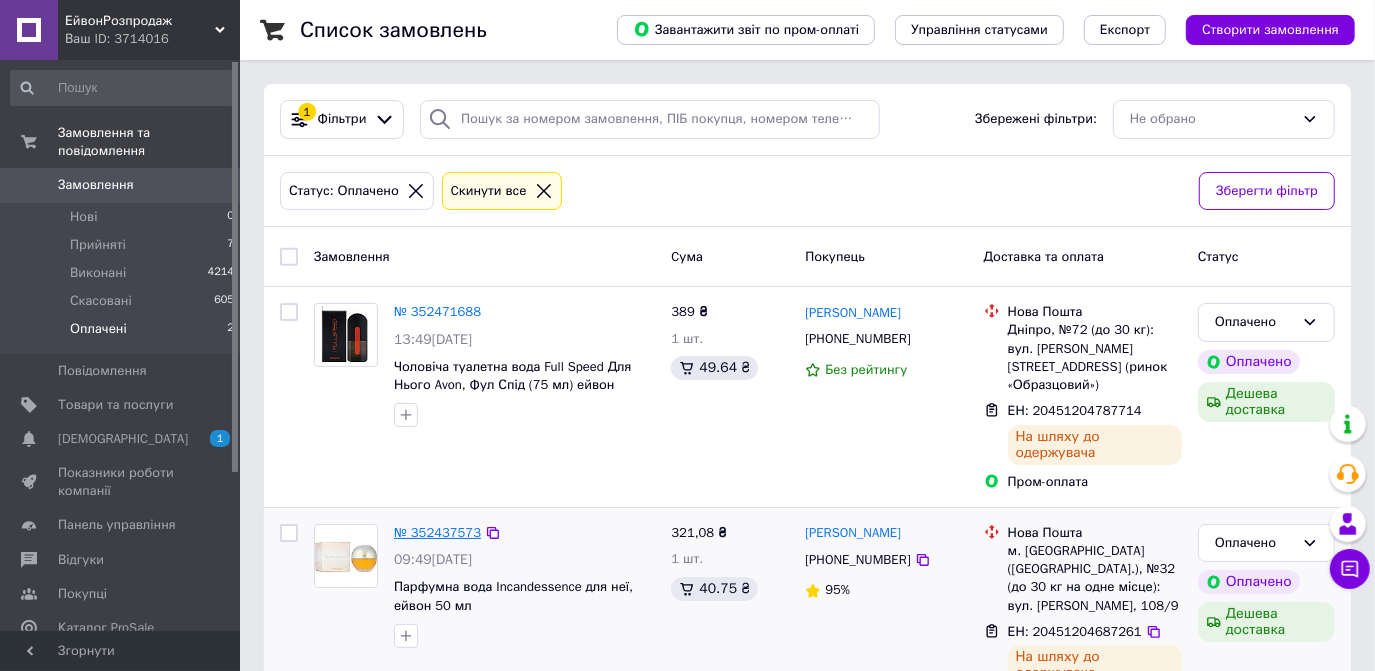 click on "№ 352437573" at bounding box center [437, 532] 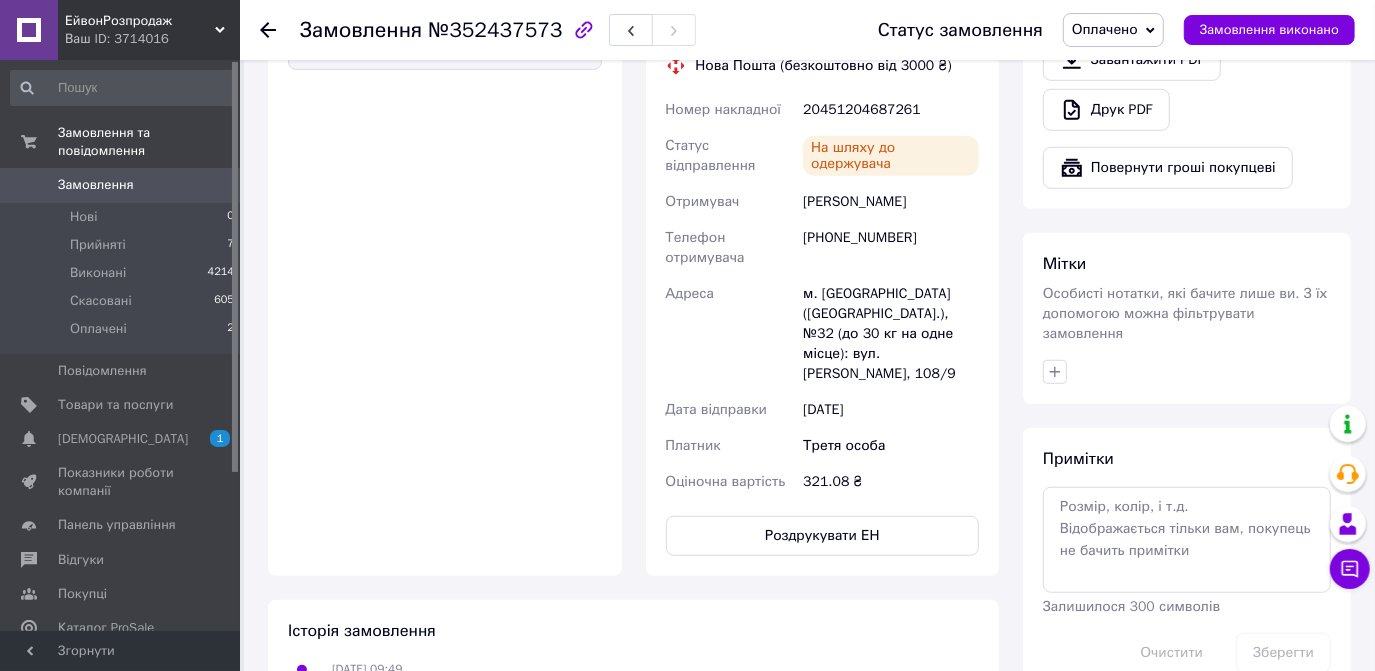 scroll, scrollTop: 818, scrollLeft: 0, axis: vertical 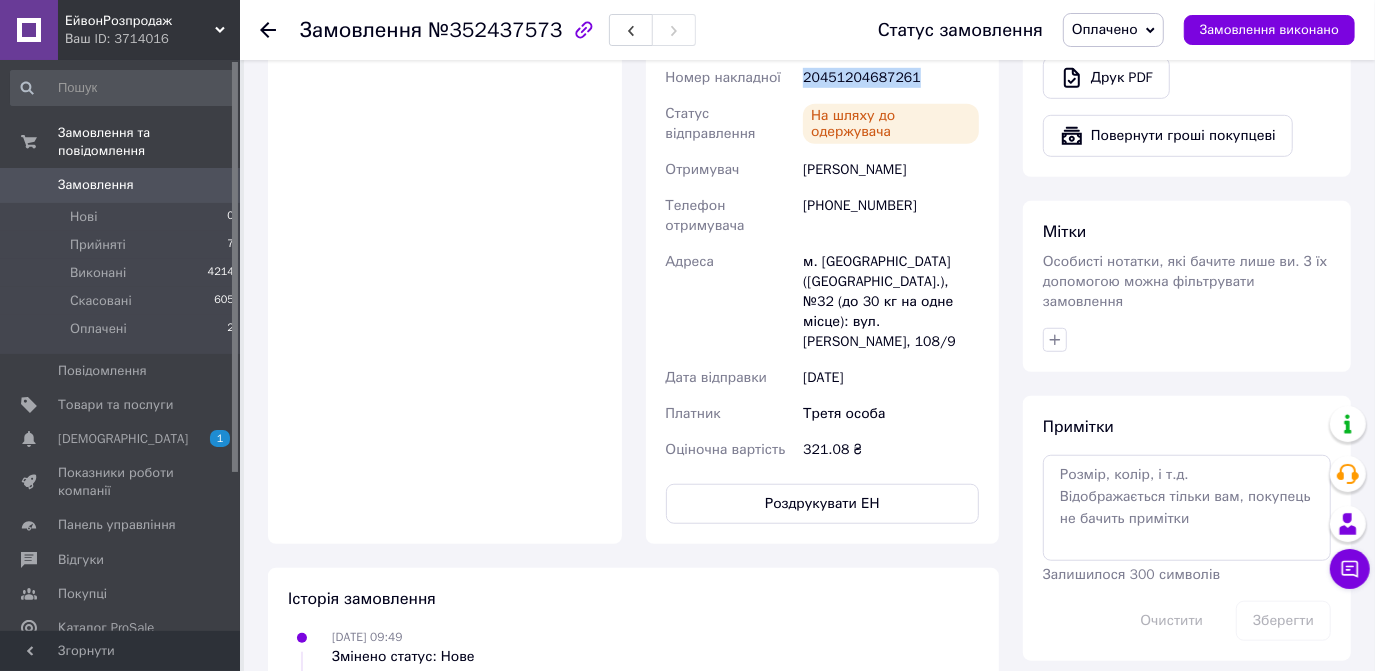 drag, startPoint x: 800, startPoint y: 76, endPoint x: 931, endPoint y: 76, distance: 131 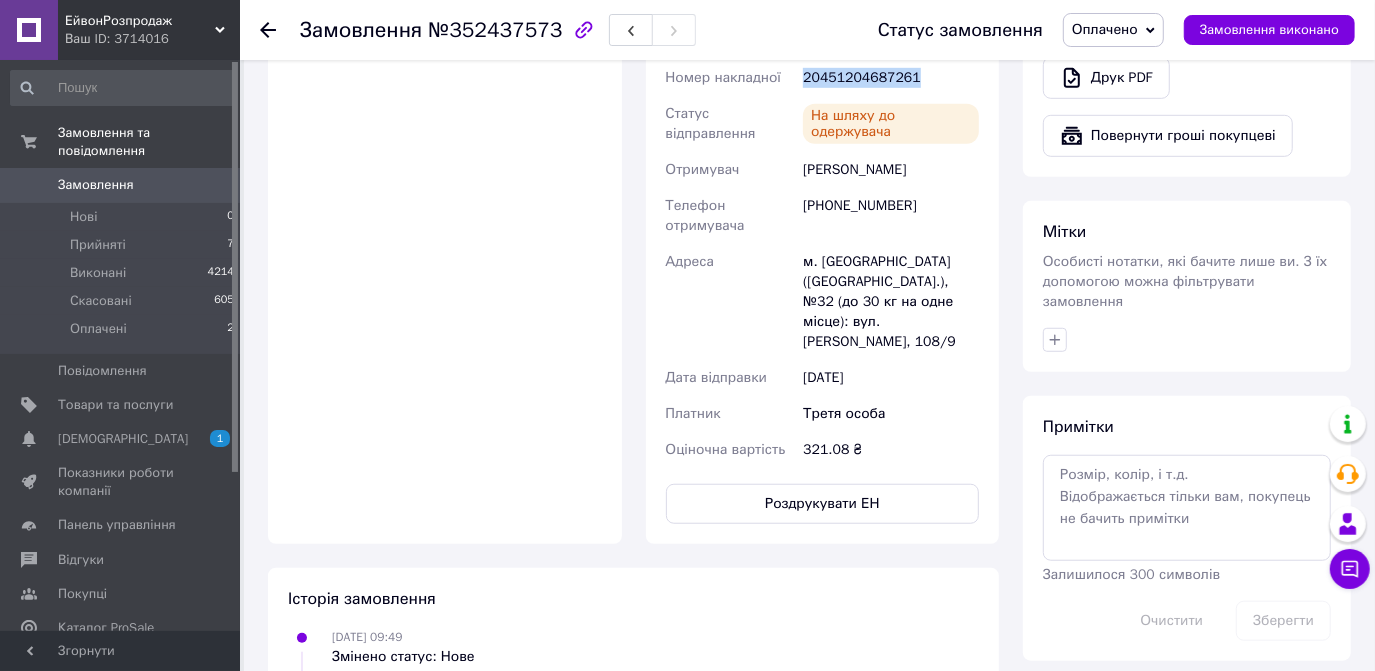 copy on "20451204687261" 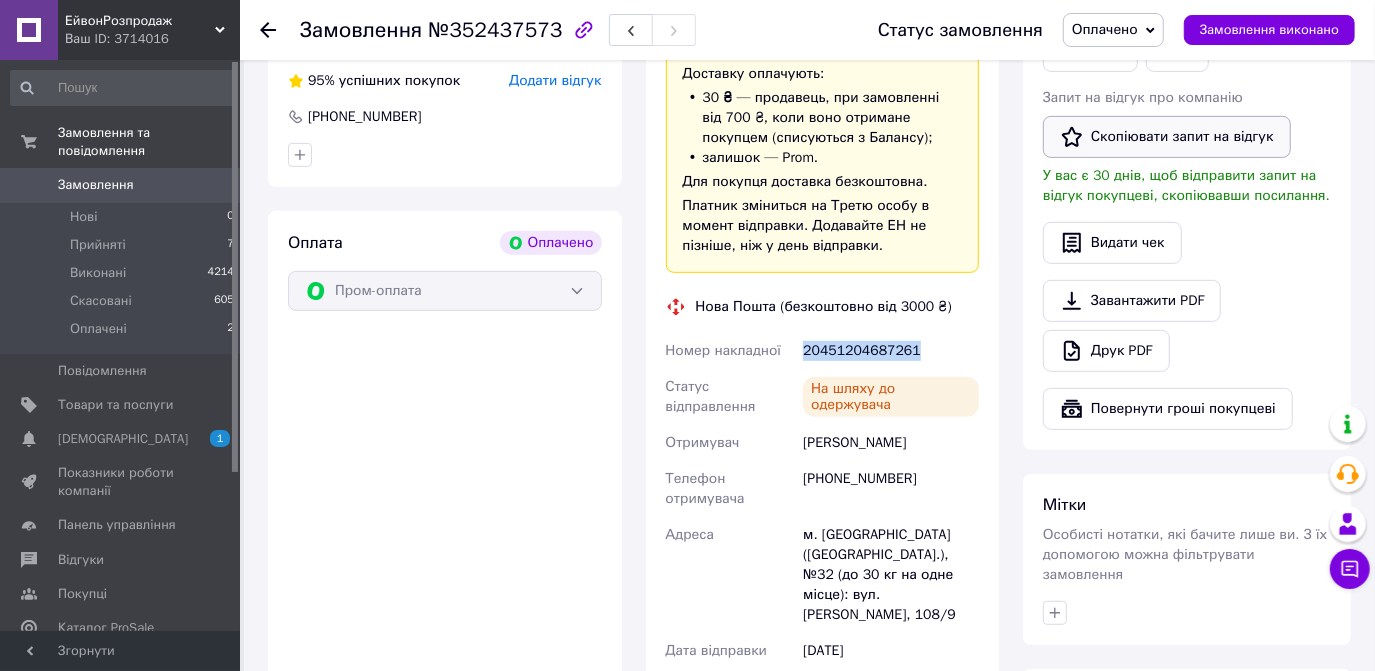 scroll, scrollTop: 272, scrollLeft: 0, axis: vertical 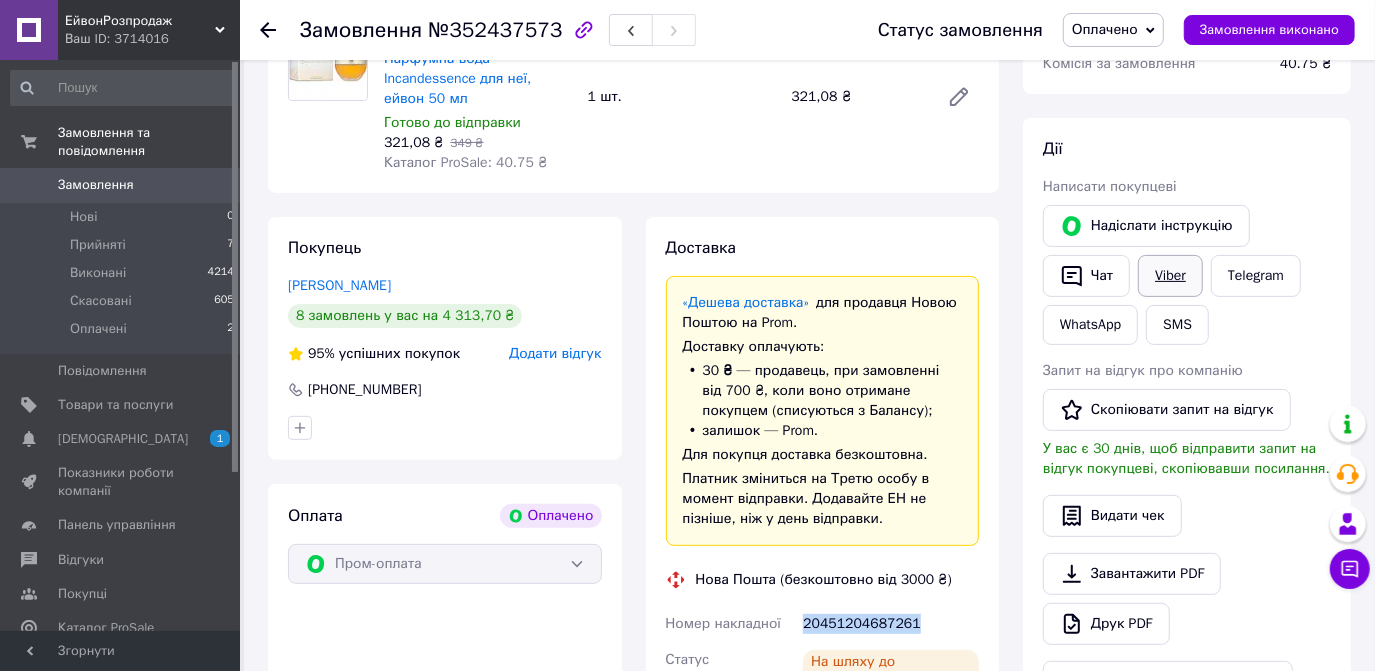 click on "Viber" at bounding box center [1170, 276] 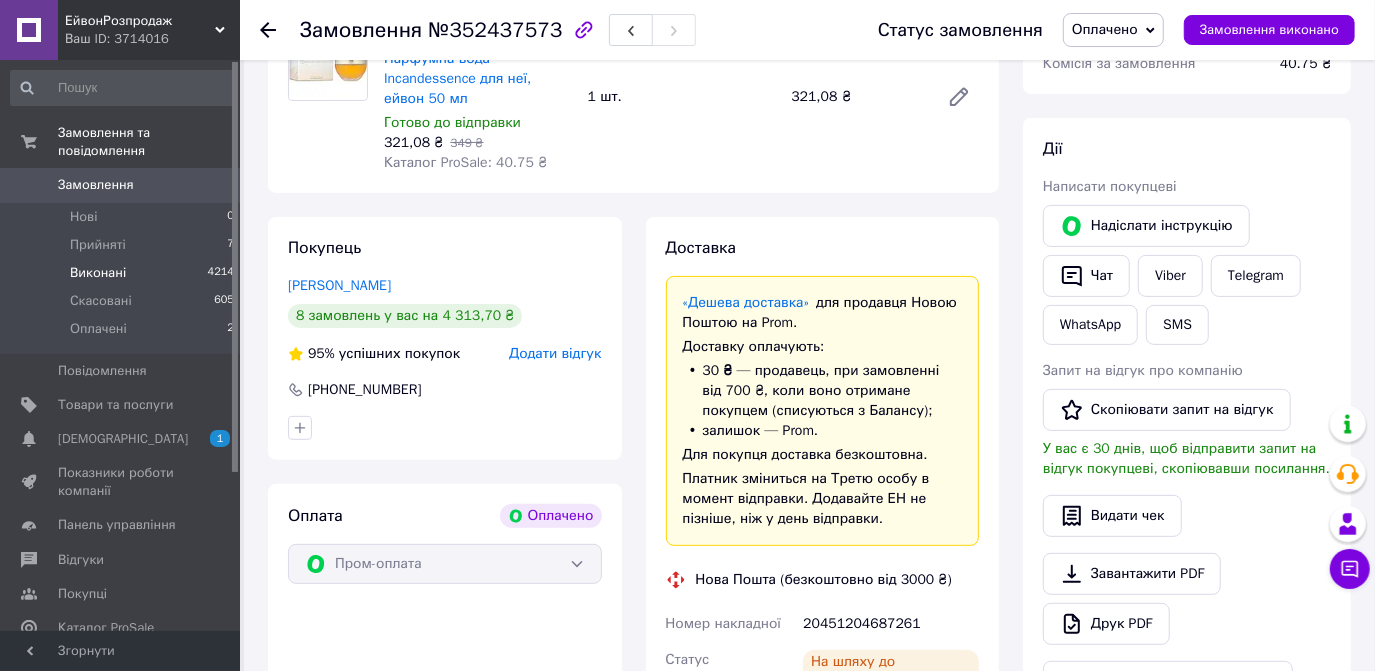 click on "Виконані 4214" at bounding box center [123, 273] 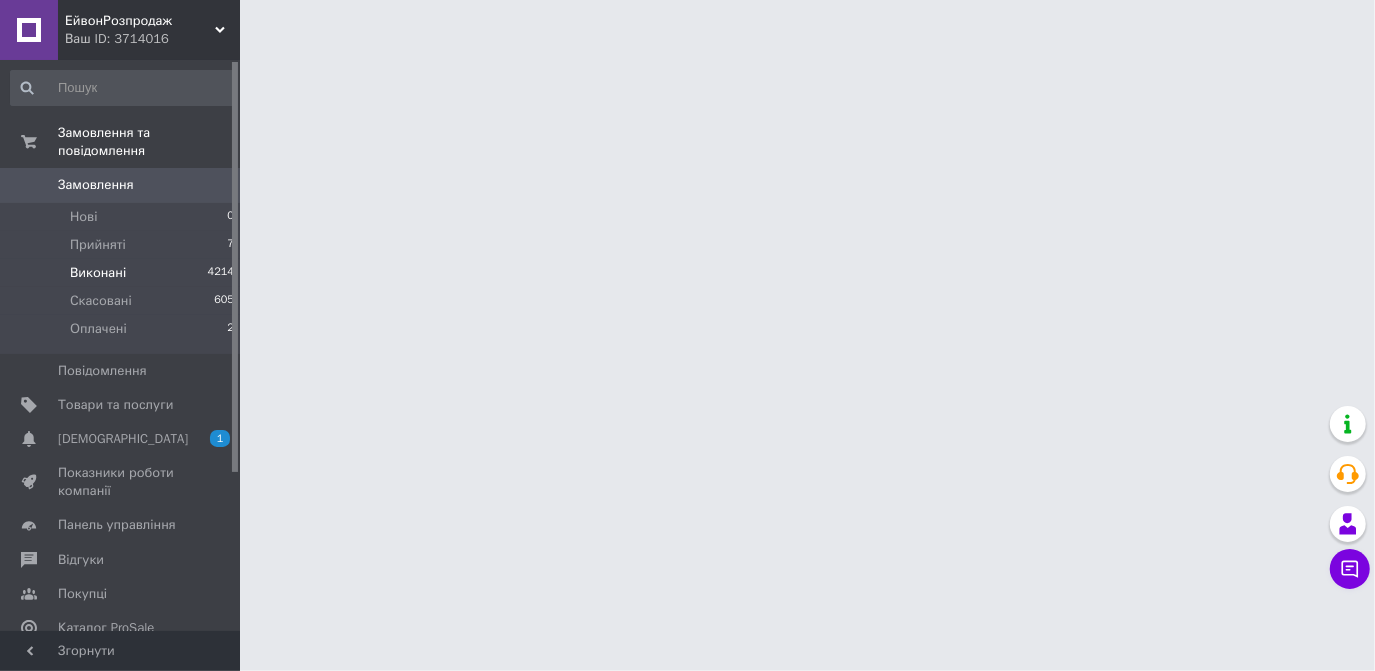 scroll, scrollTop: 0, scrollLeft: 0, axis: both 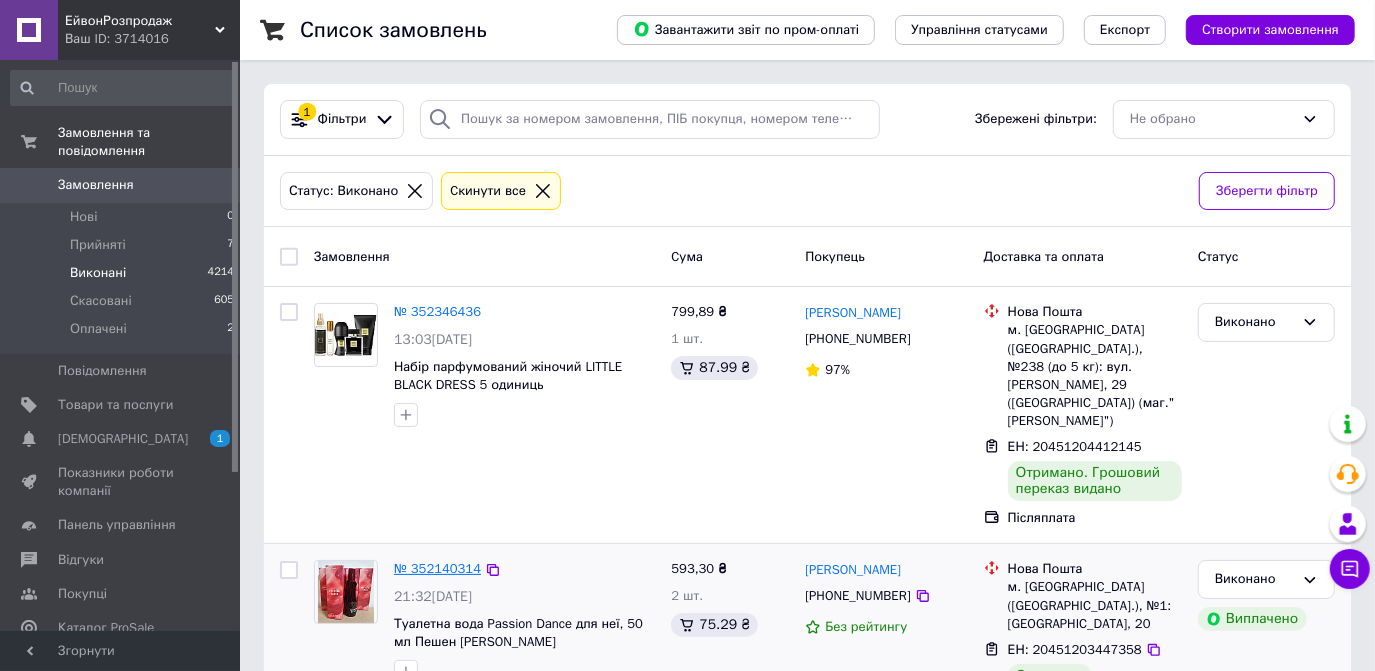 click on "№ 352140314" at bounding box center (437, 568) 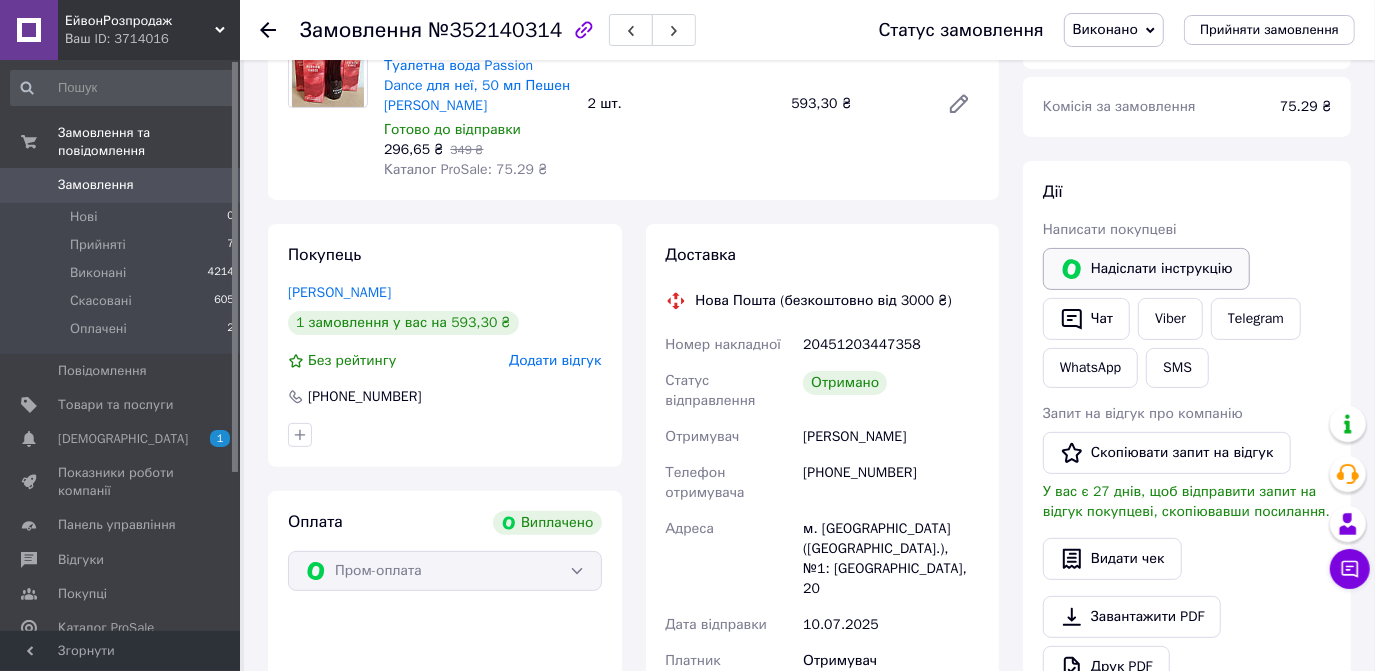 scroll, scrollTop: 90, scrollLeft: 0, axis: vertical 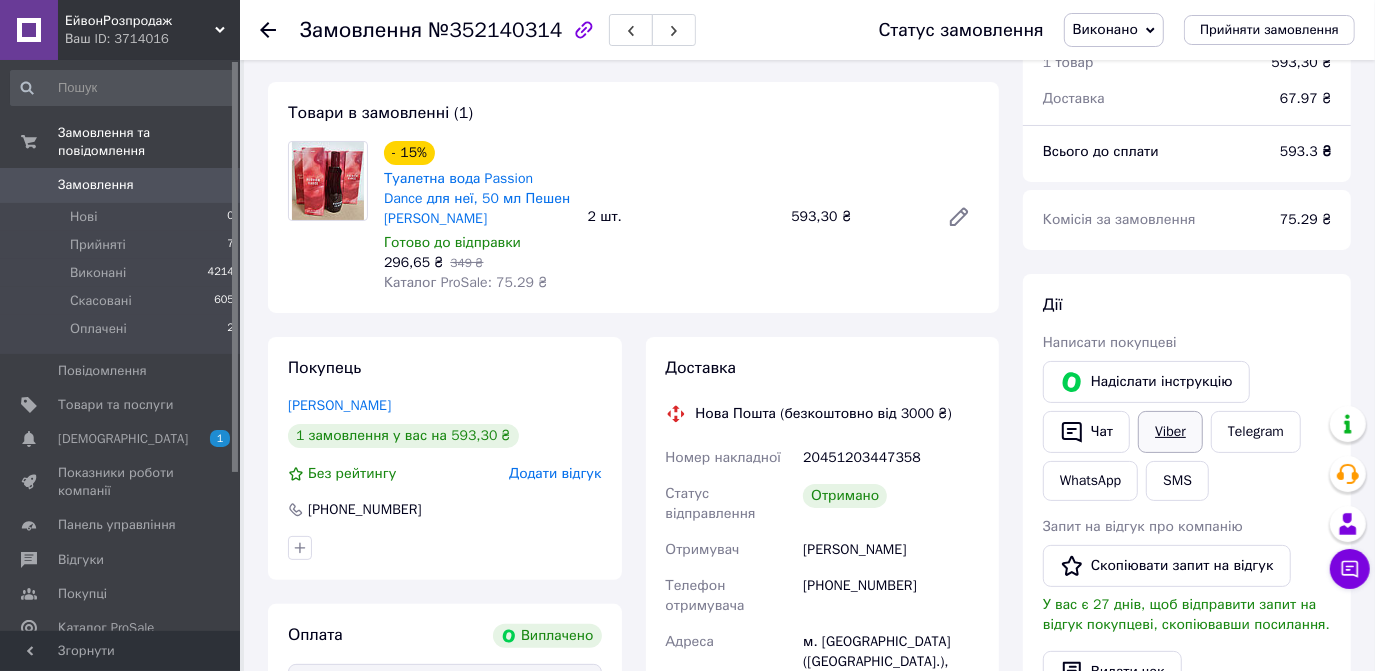 click on "Viber" at bounding box center [1170, 432] 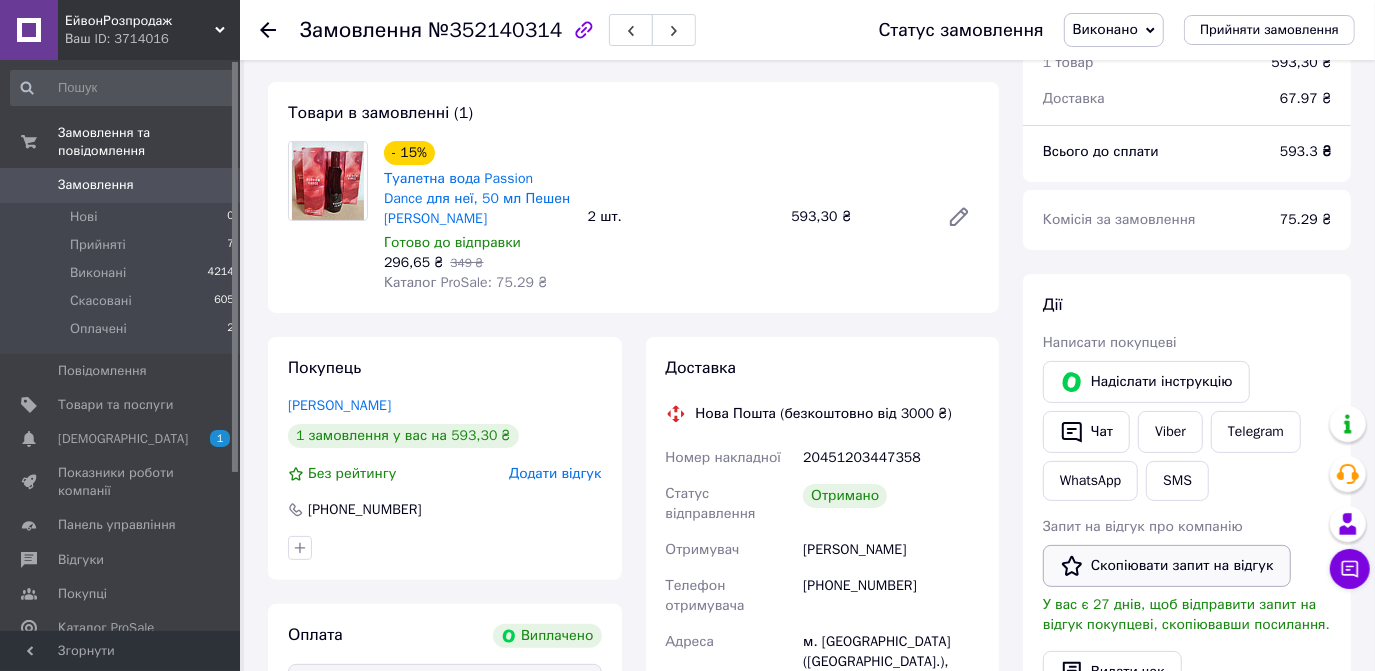 click on "Скопіювати запит на відгук" at bounding box center (1167, 566) 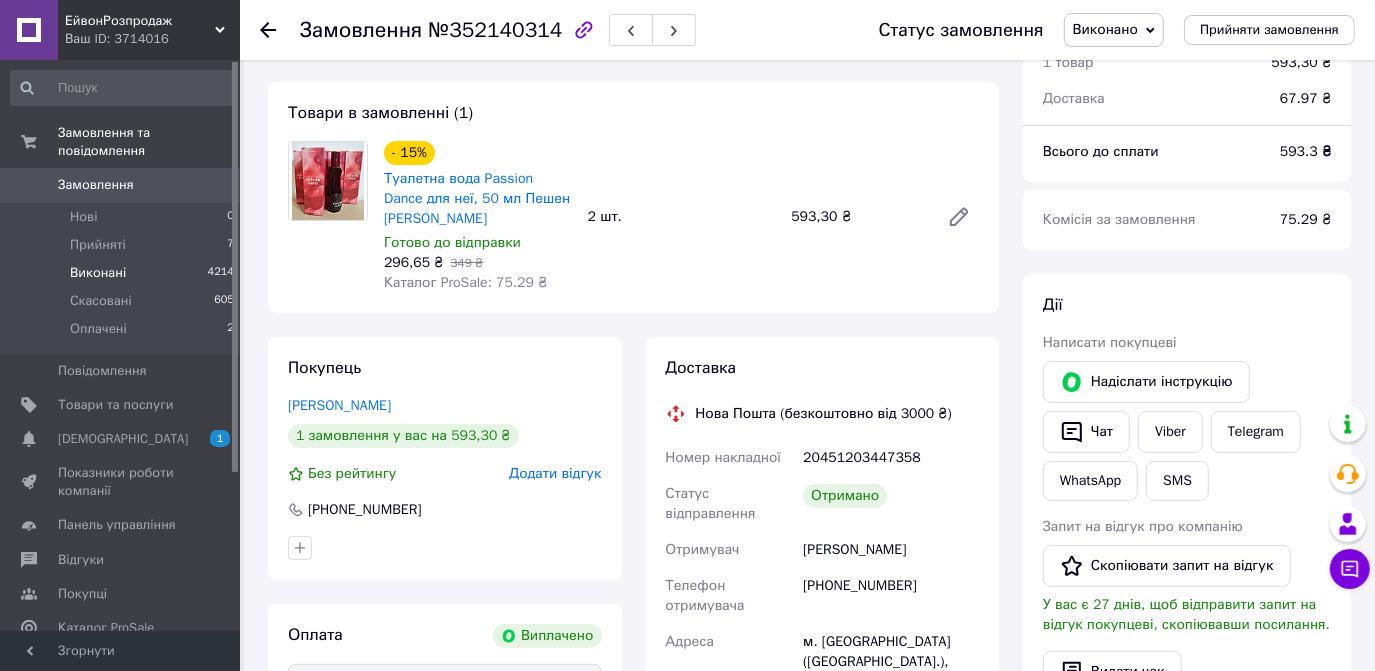 click on "Виконані 4214" at bounding box center [123, 273] 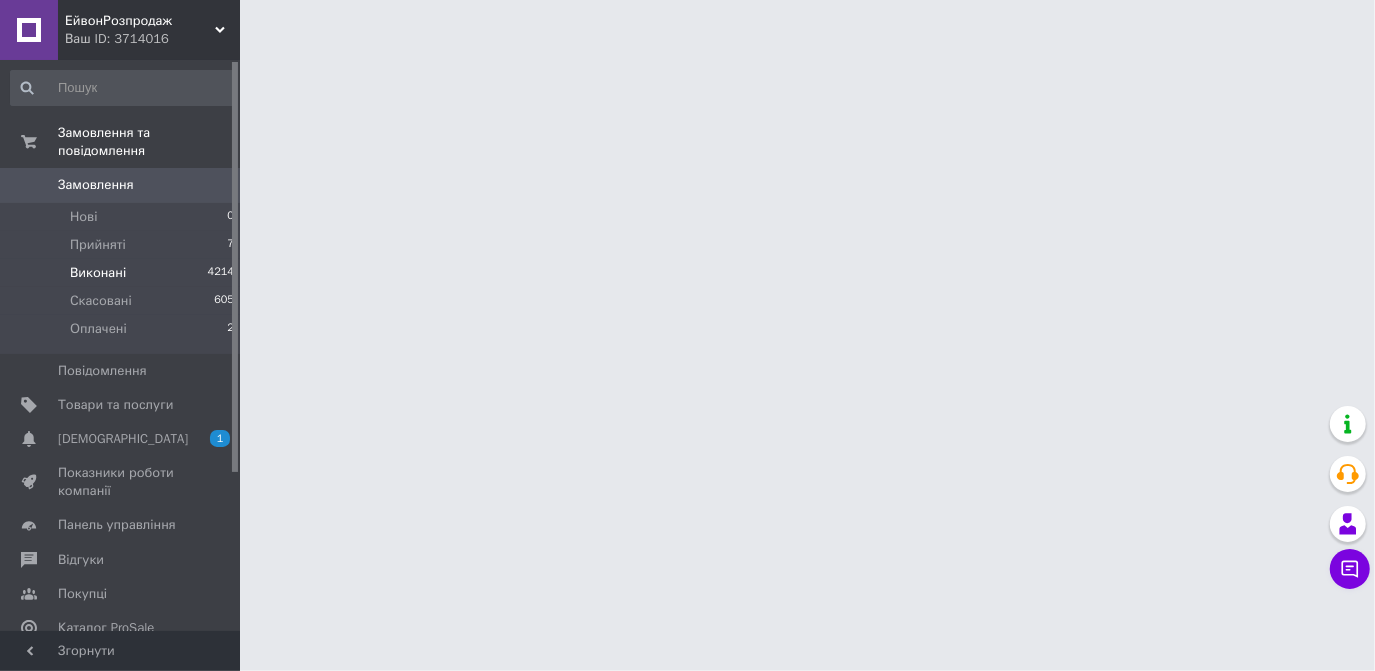 scroll, scrollTop: 0, scrollLeft: 0, axis: both 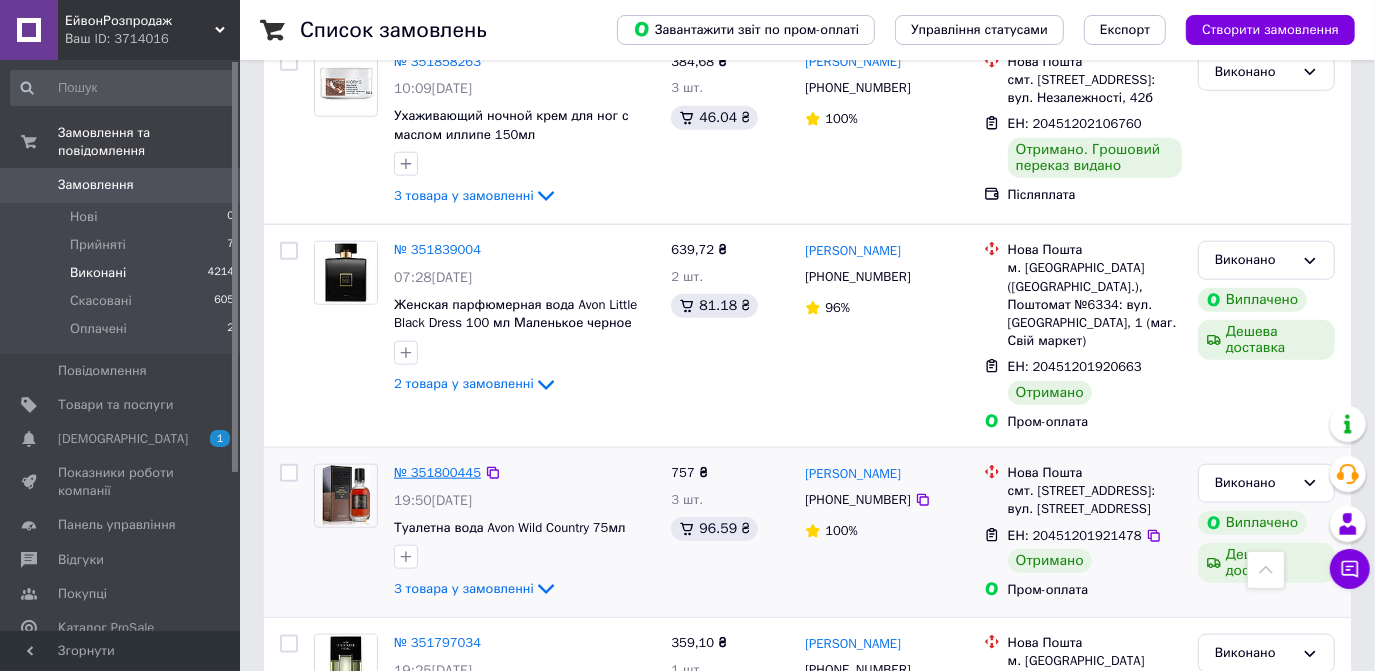 click on "№ 351800445" at bounding box center (437, 472) 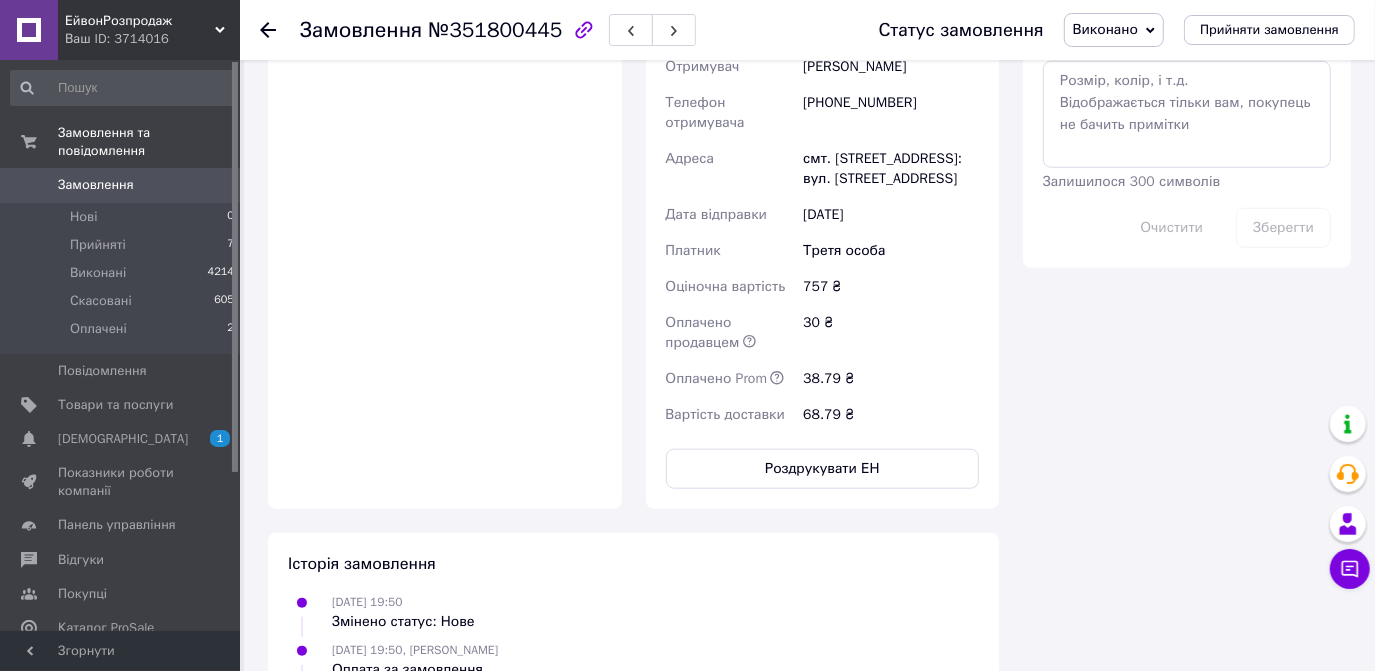 scroll, scrollTop: 1670, scrollLeft: 0, axis: vertical 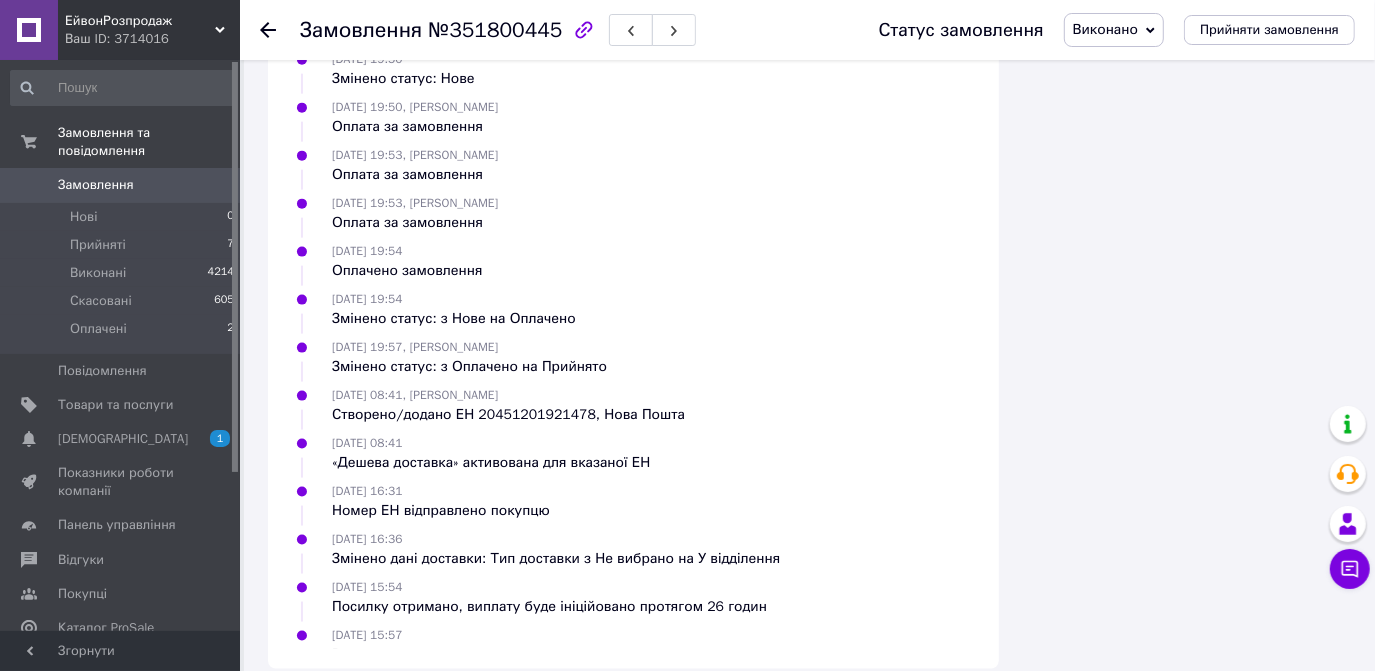 click 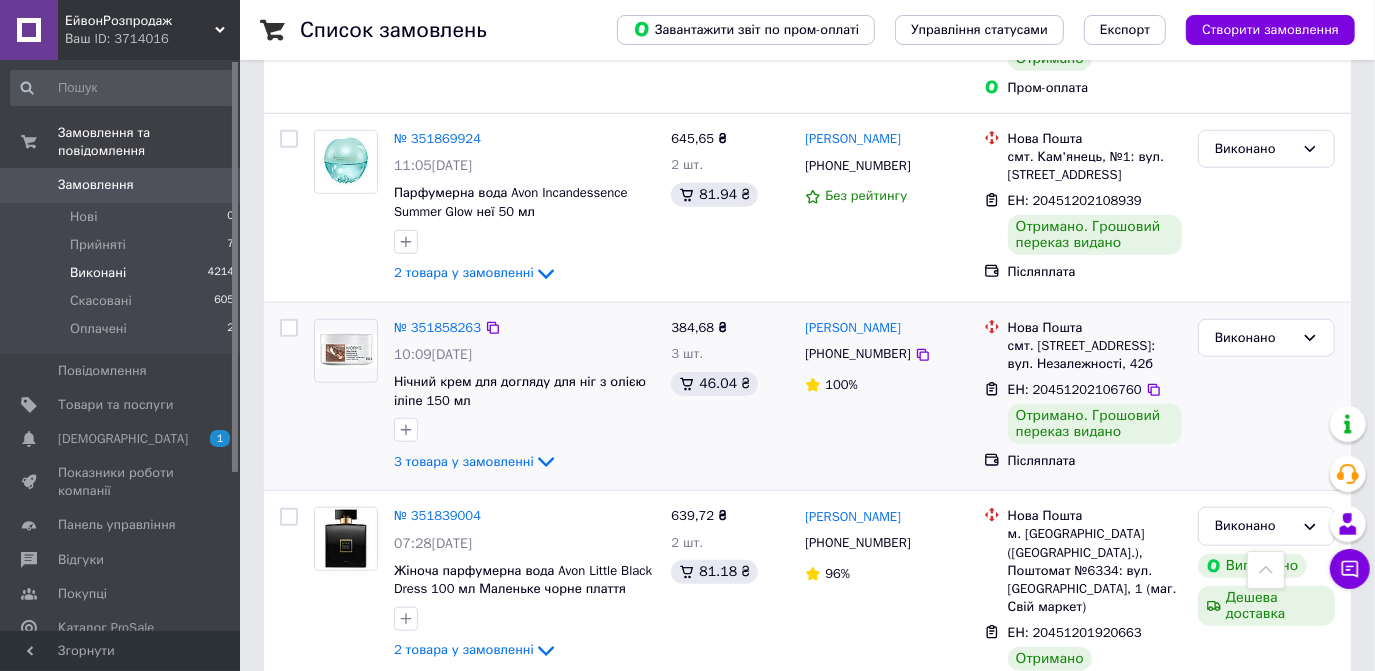 scroll, scrollTop: 1090, scrollLeft: 0, axis: vertical 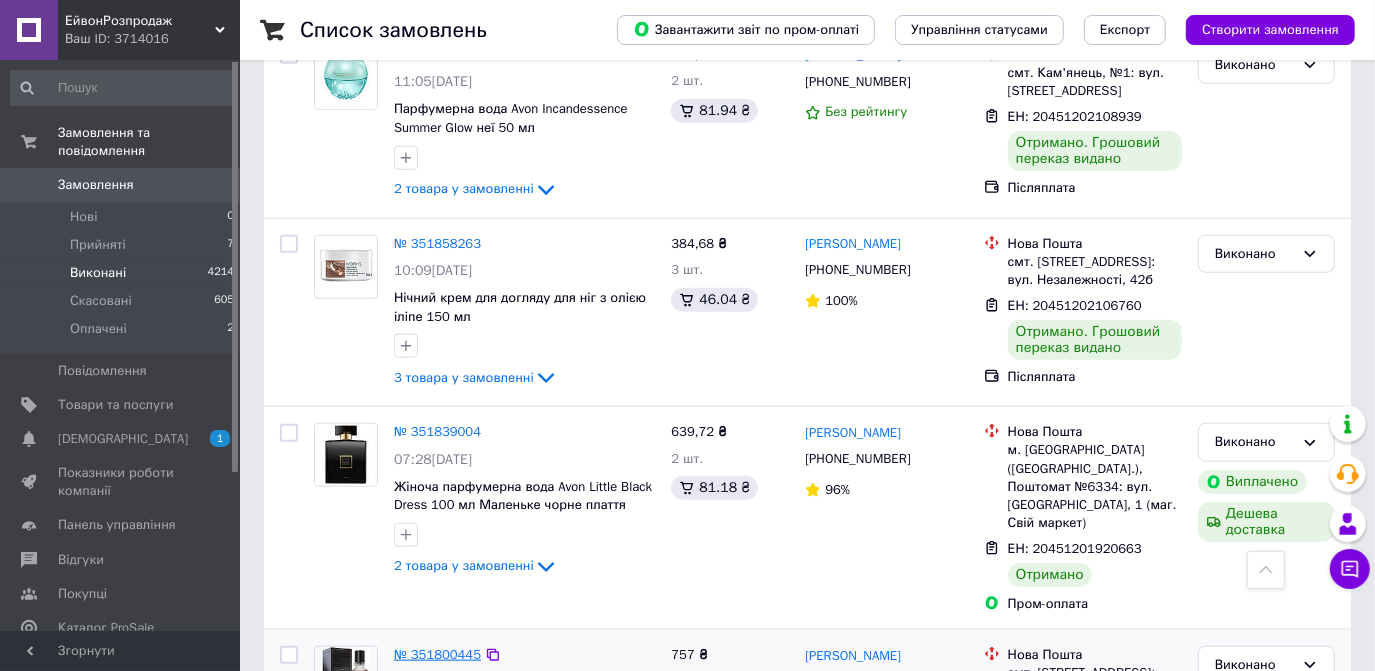 click on "№ 351800445" at bounding box center (437, 654) 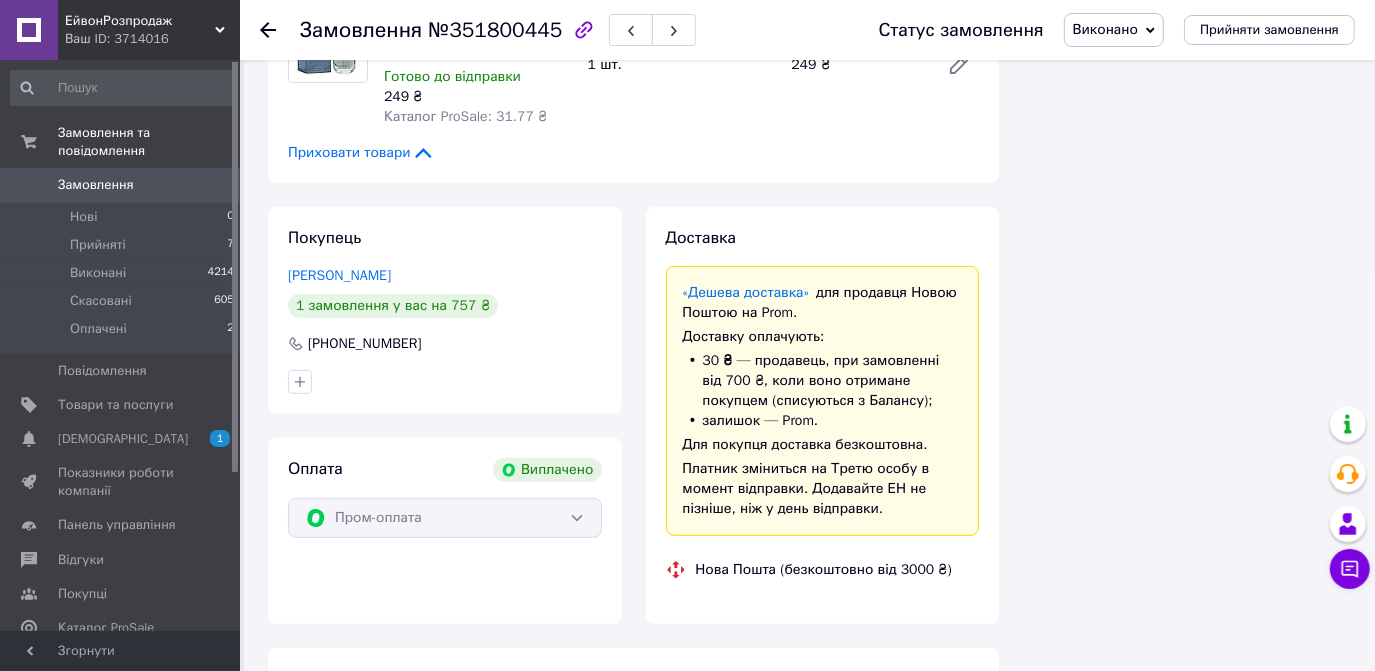 scroll, scrollTop: 1090, scrollLeft: 0, axis: vertical 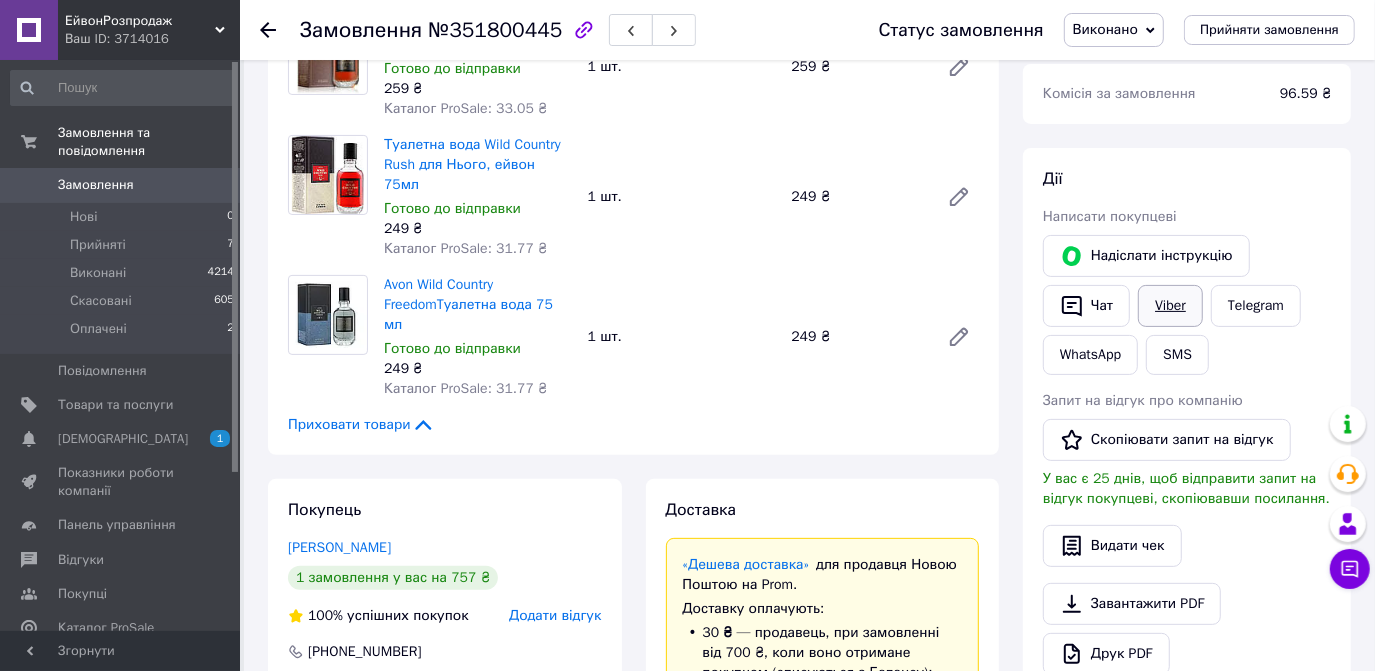 click on "Viber" at bounding box center (1170, 306) 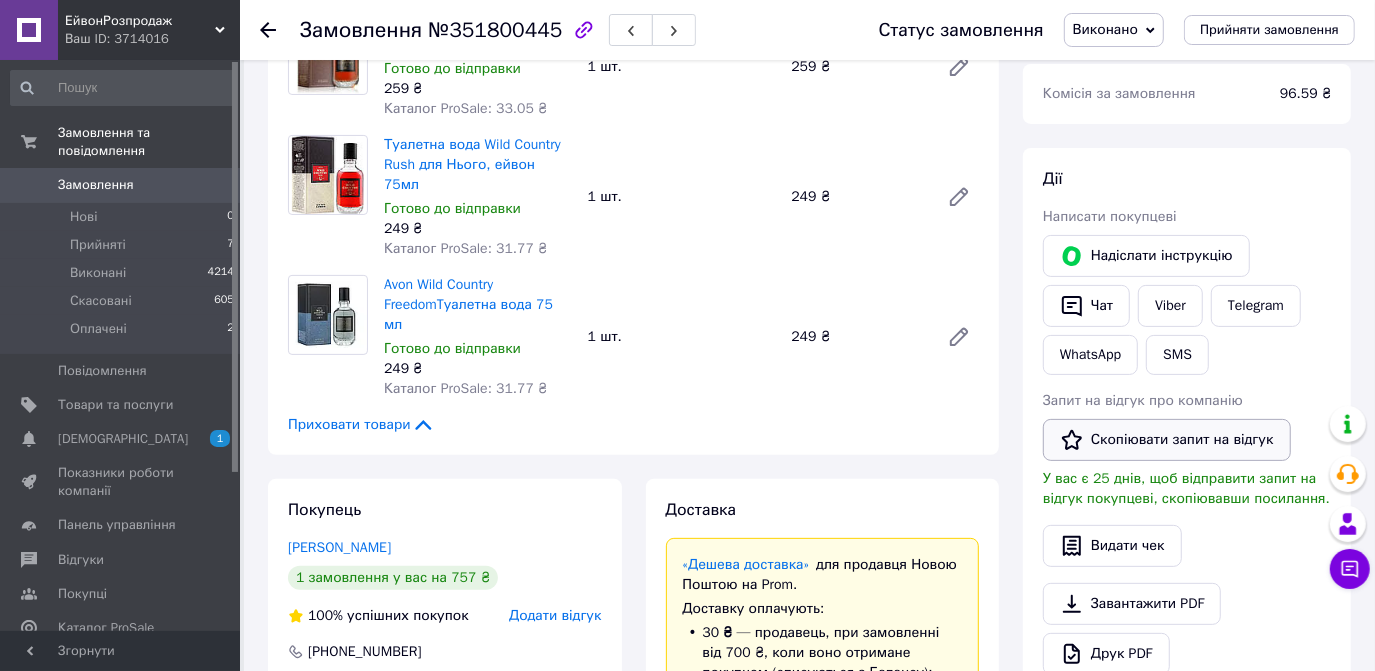 click on "Скопіювати запит на відгук" at bounding box center (1167, 440) 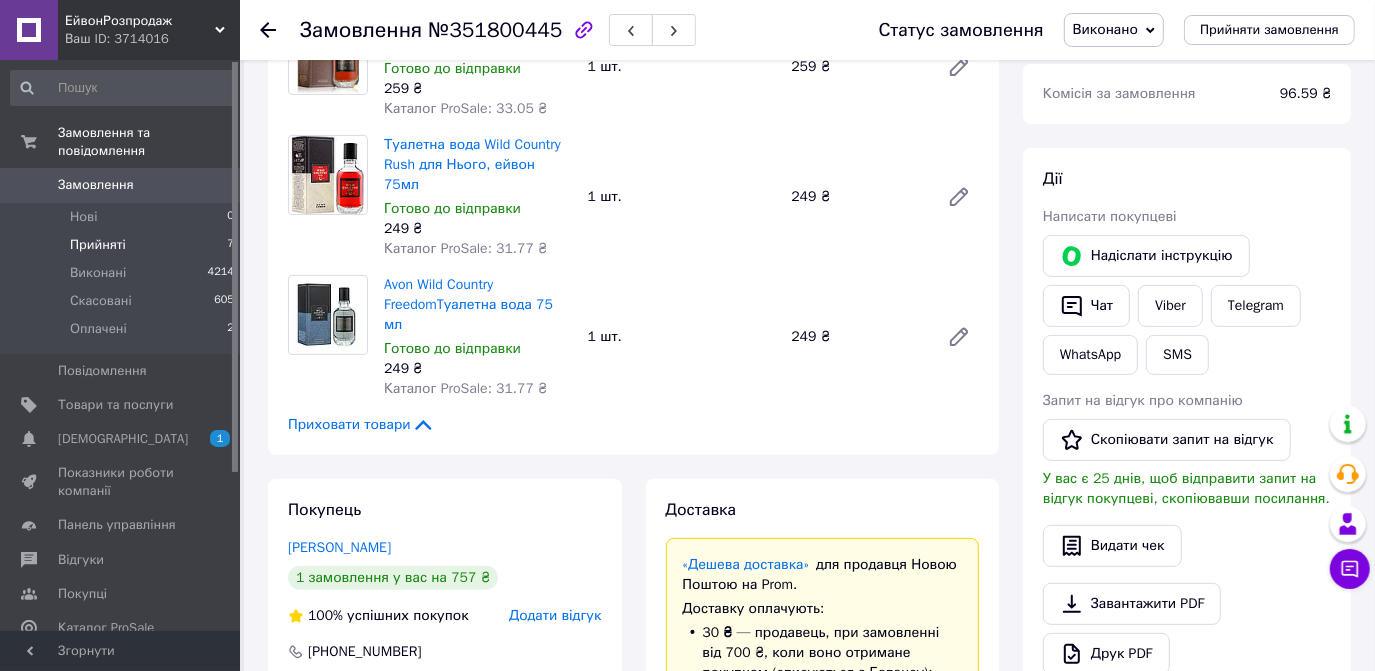 click on "Прийняті" at bounding box center (98, 245) 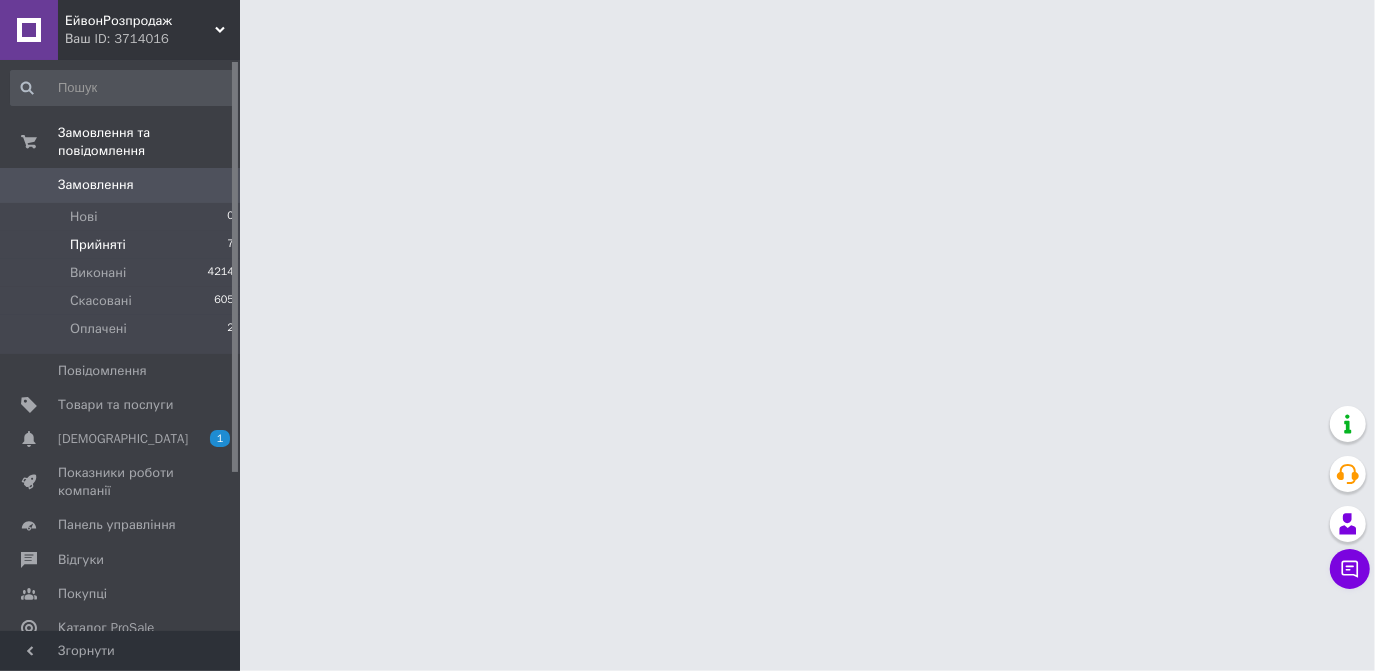 scroll, scrollTop: 0, scrollLeft: 0, axis: both 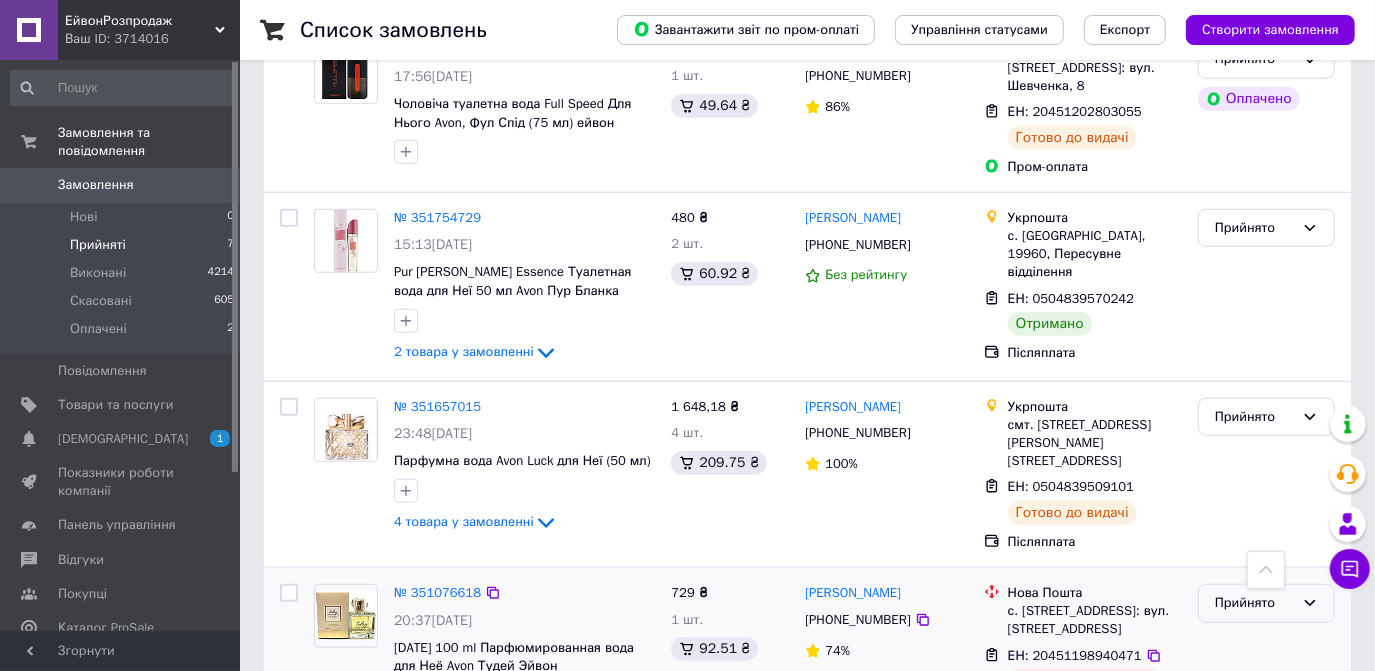 click on "Прийнято" at bounding box center [1266, 603] 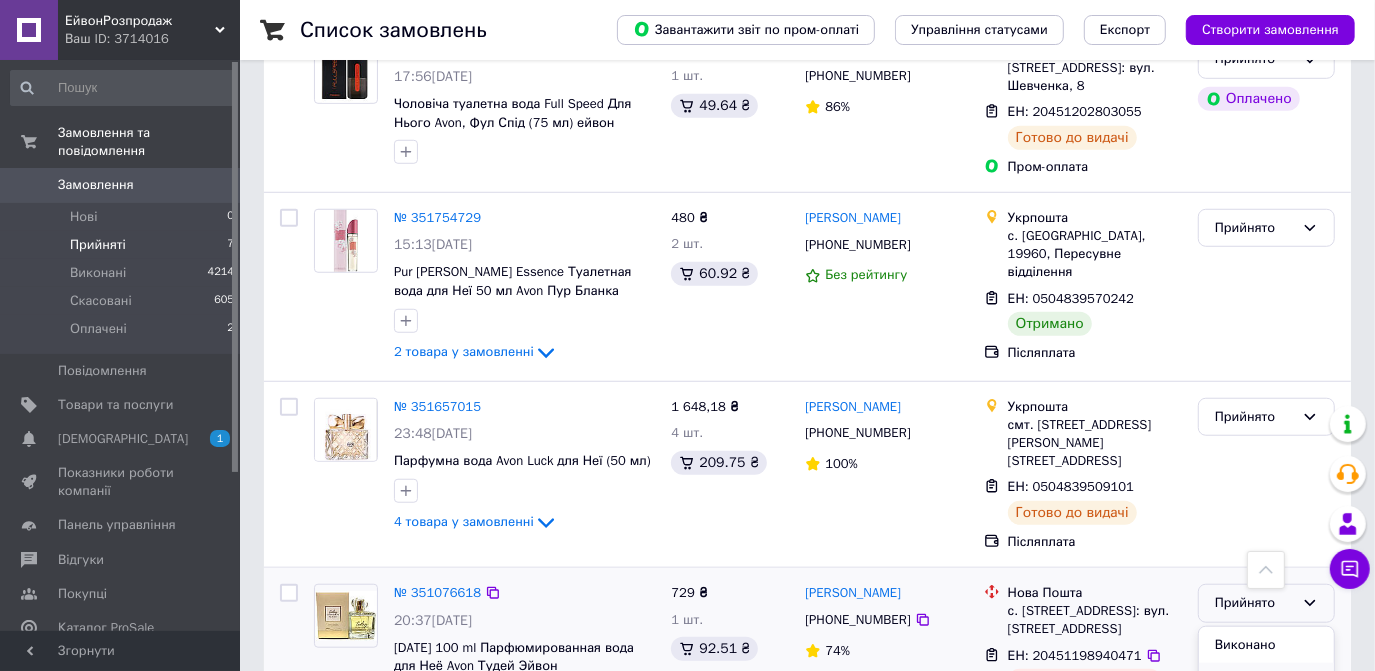 click on "Скасовано" at bounding box center [1266, 681] 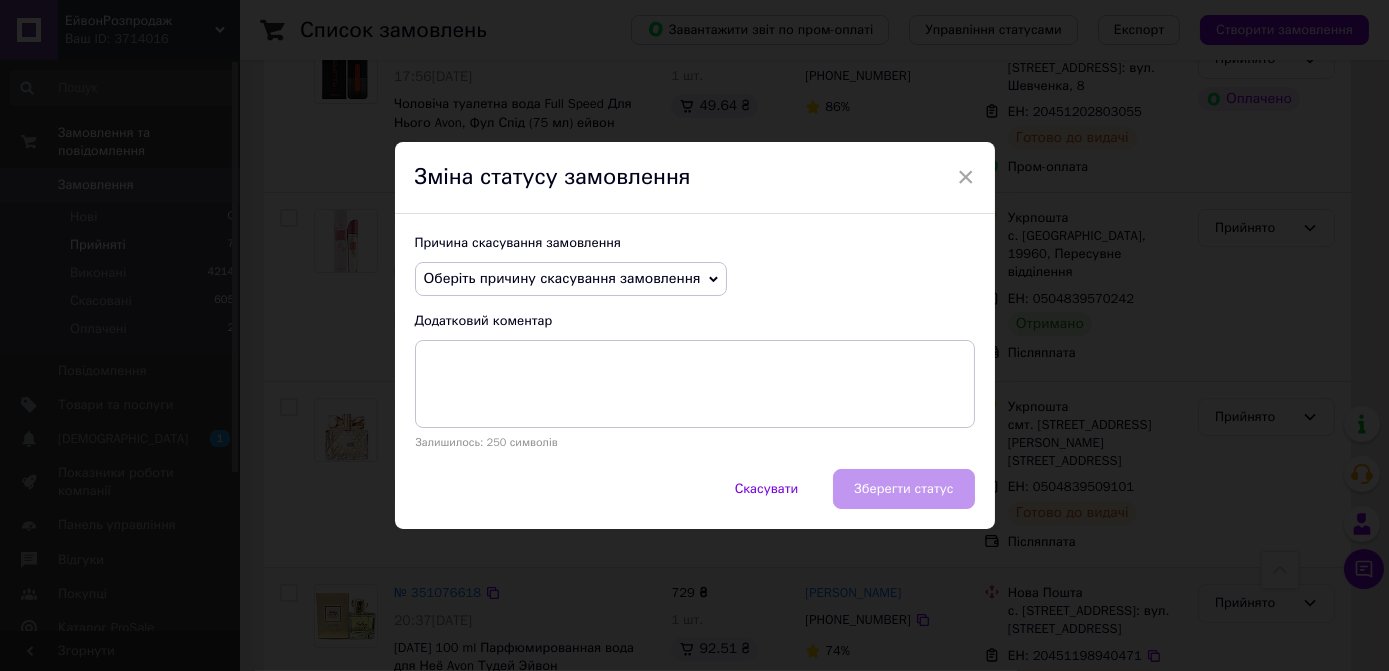 click on "Оберіть причину скасування замовлення" at bounding box center (562, 278) 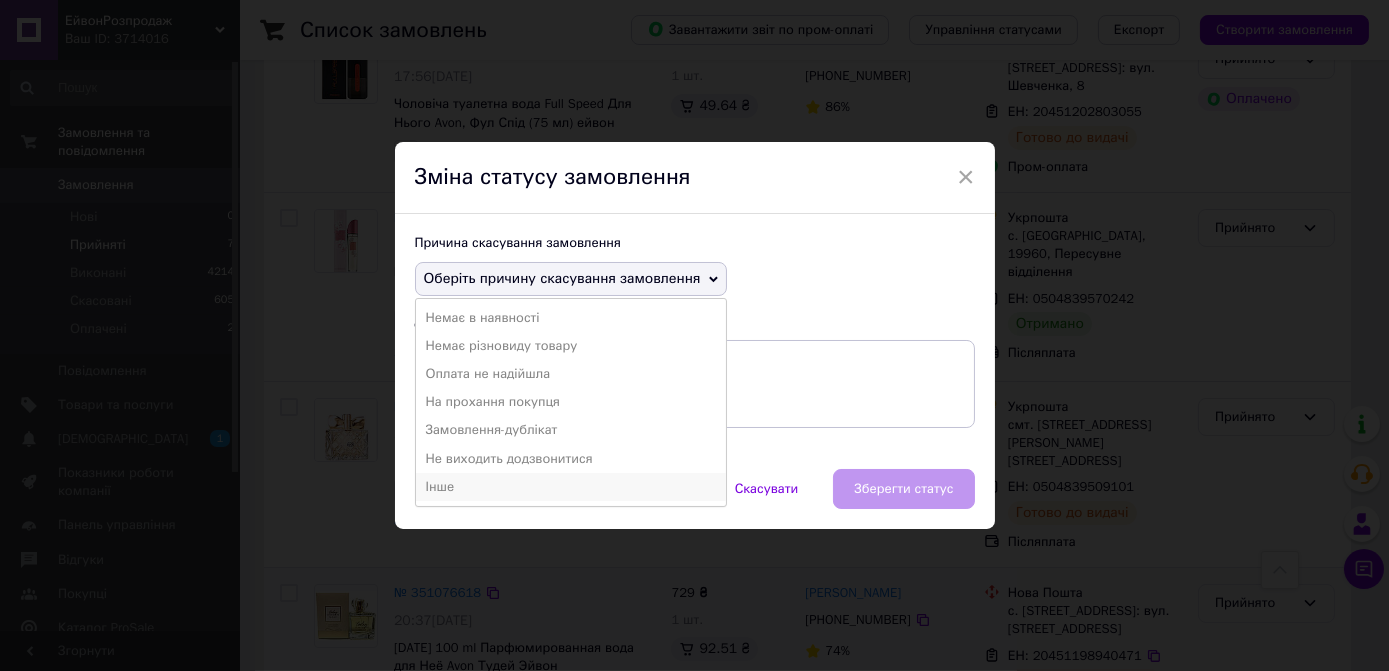click on "Інше" at bounding box center [571, 487] 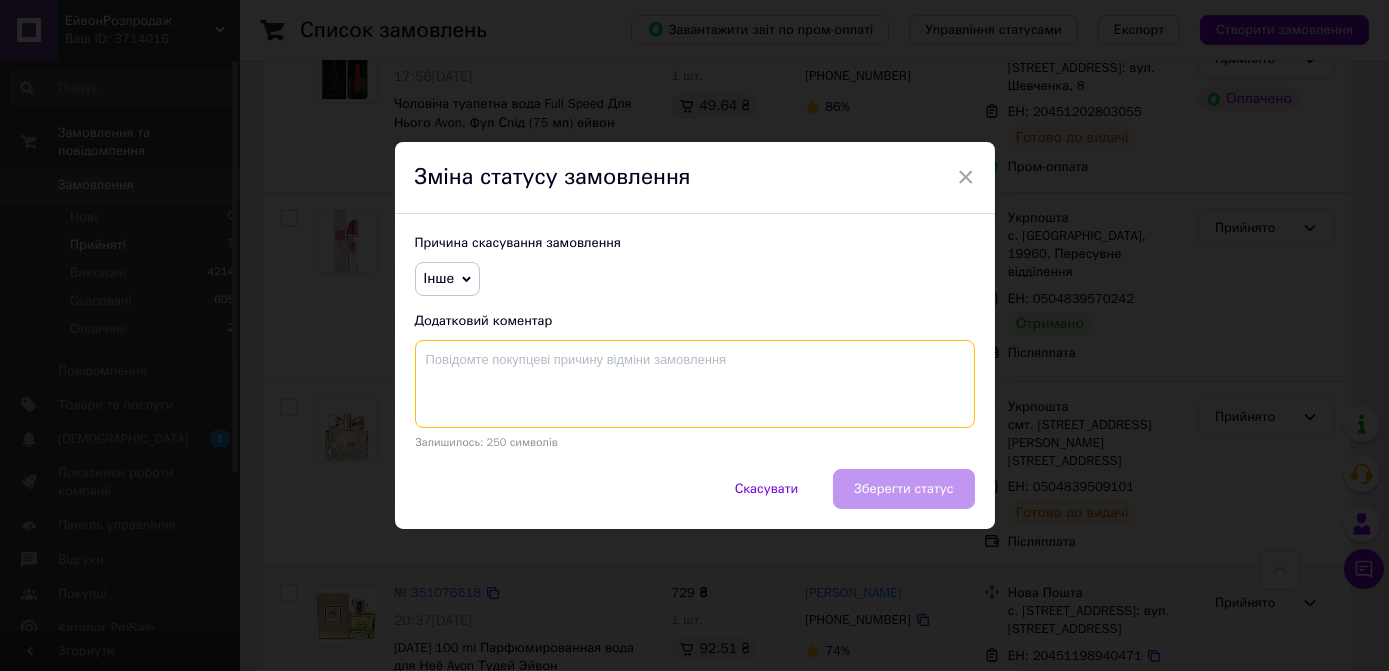 click at bounding box center [695, 384] 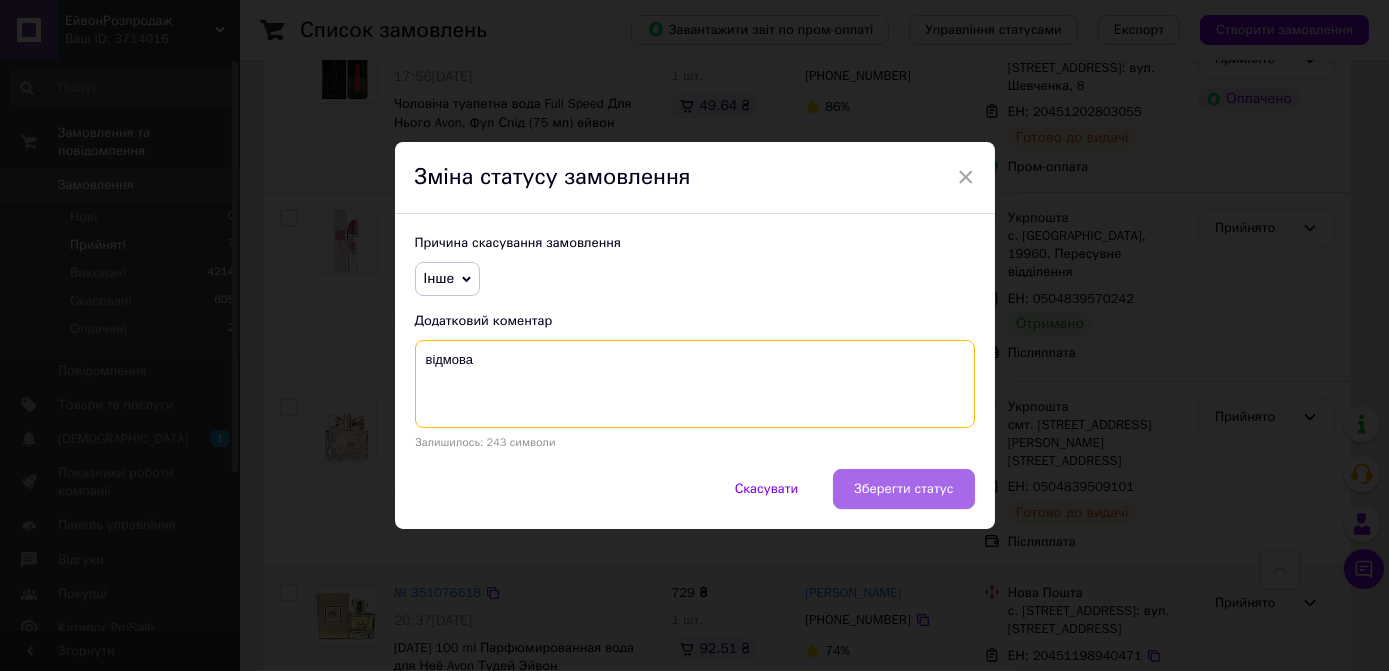 type on "відмова" 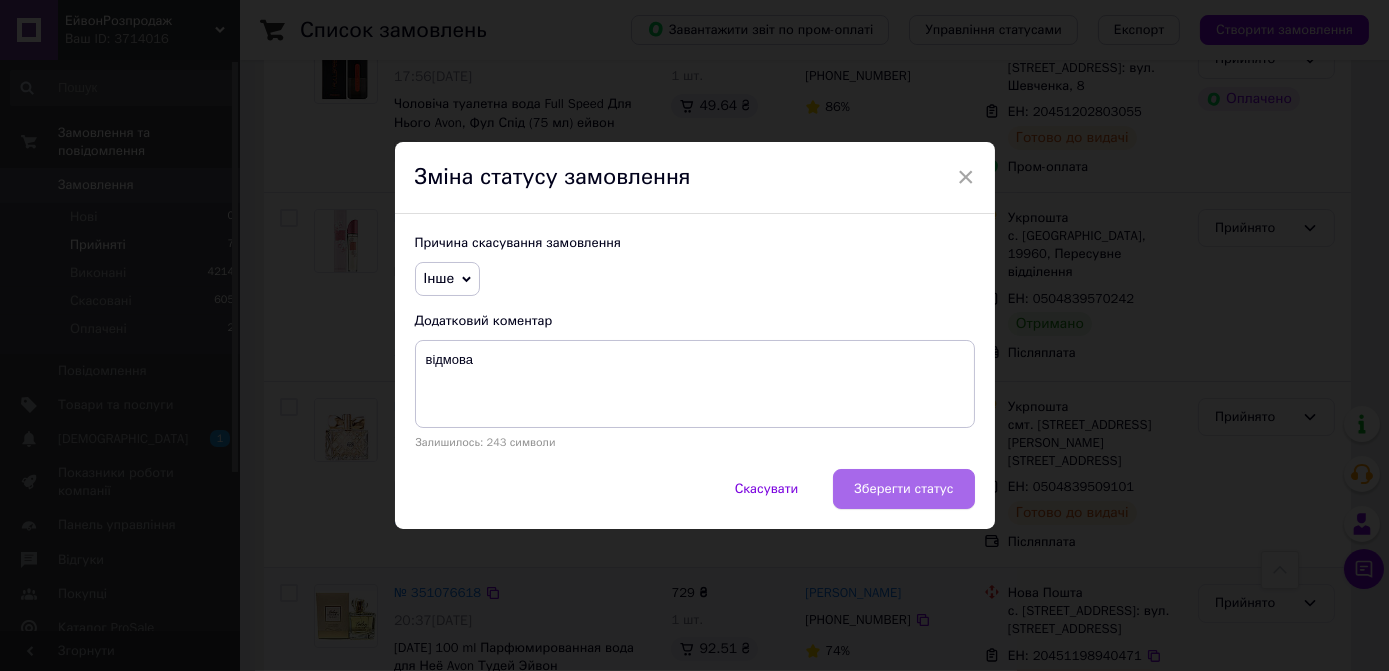 click on "Зберегти статус" at bounding box center (903, 489) 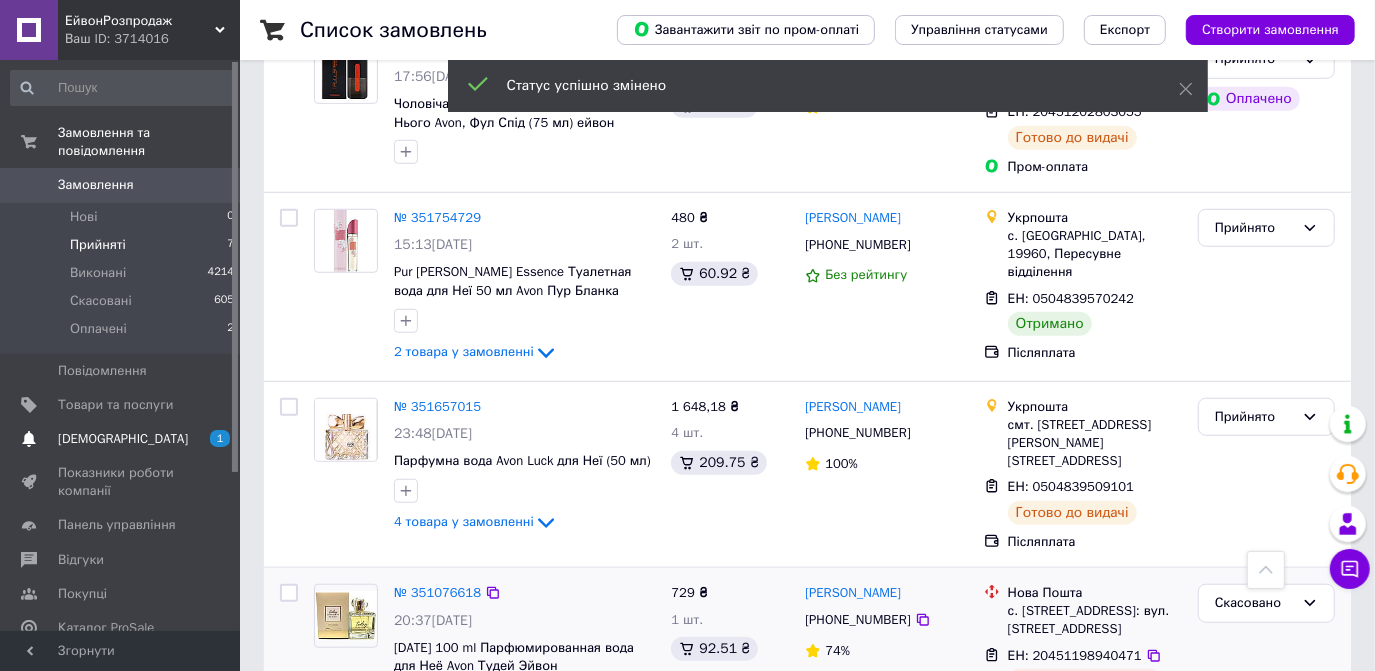 click on "[DEMOGRAPHIC_DATA]" at bounding box center (121, 439) 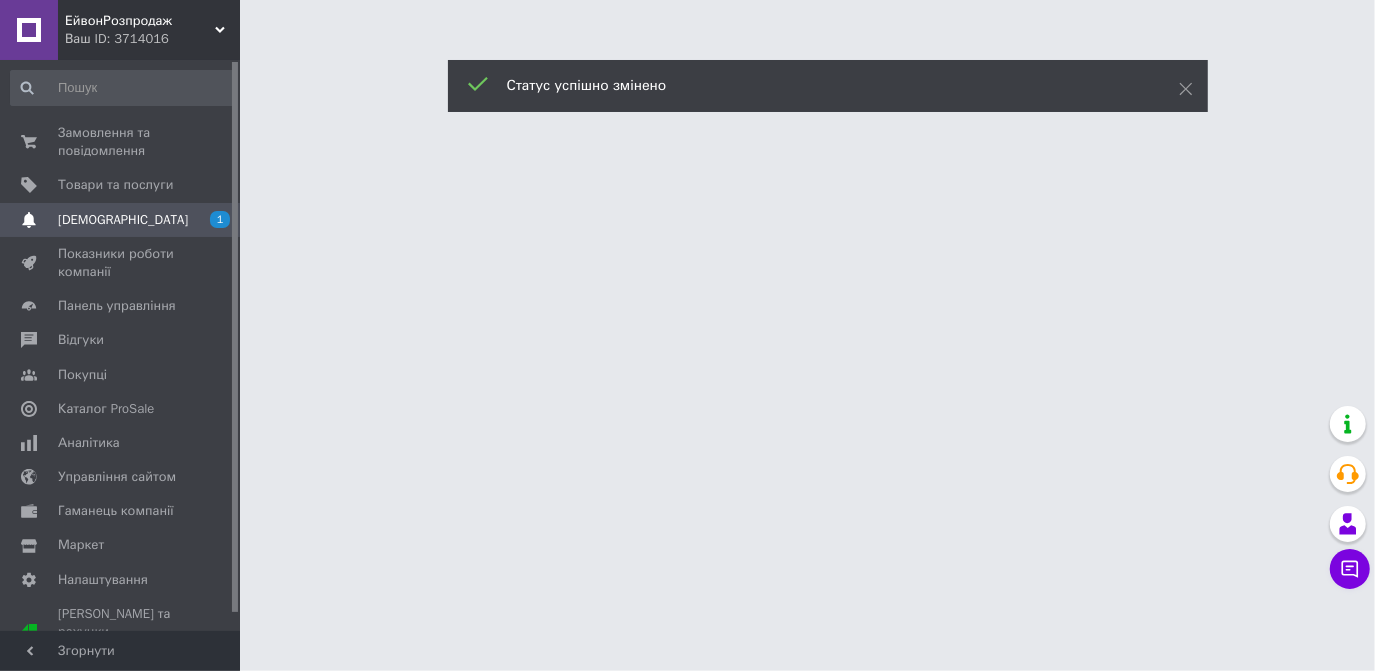 scroll, scrollTop: 0, scrollLeft: 0, axis: both 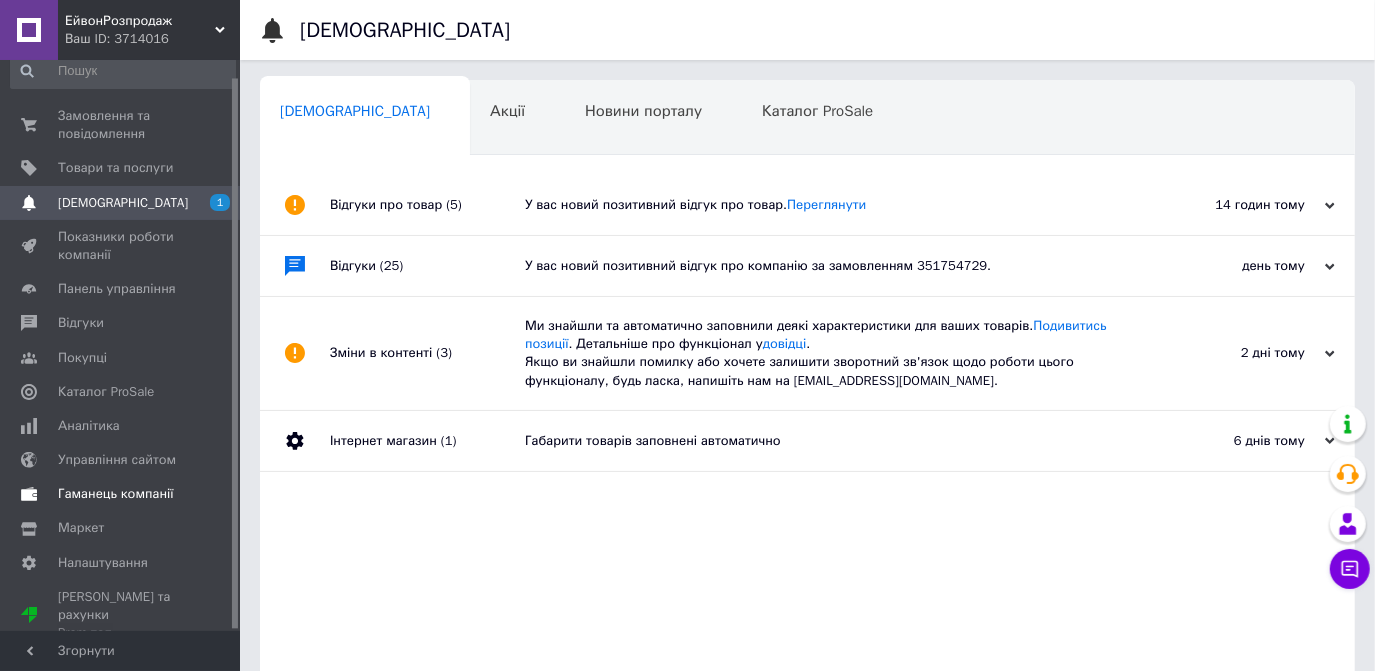 click on "Гаманець компанії" at bounding box center (116, 494) 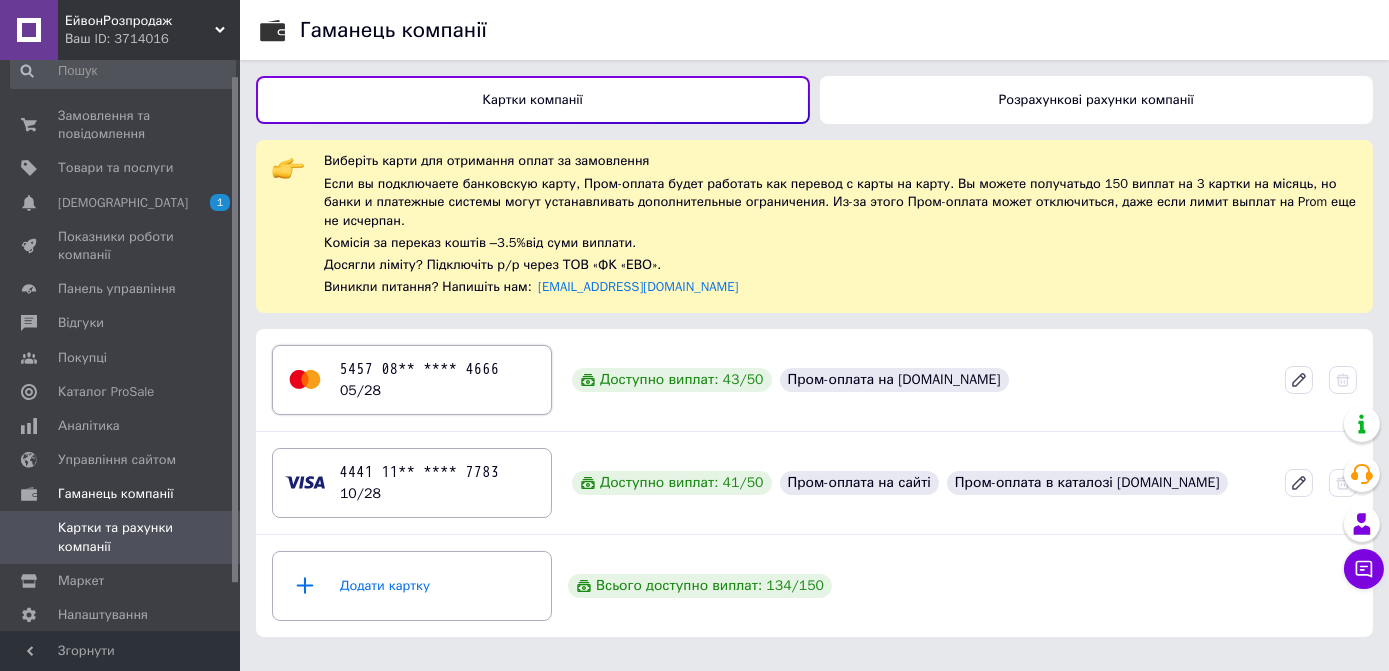 click on "5457 08** **** 4666 05/28" at bounding box center (420, 380) 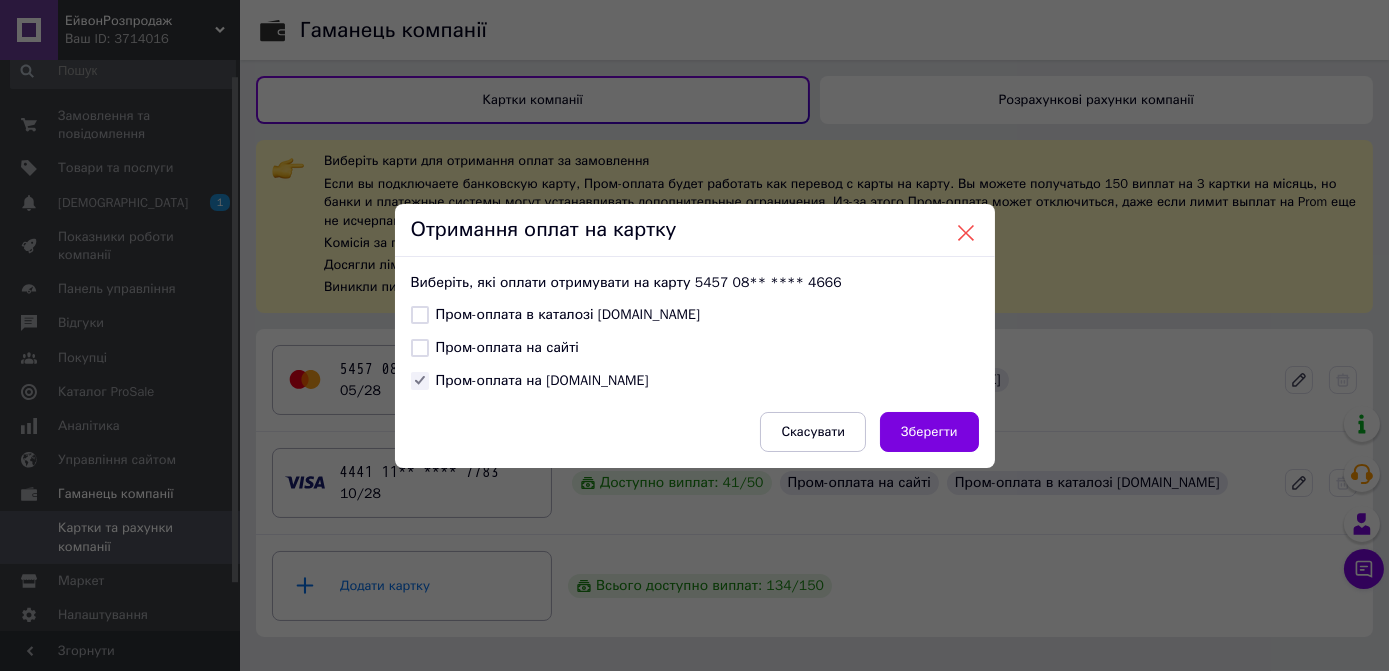 click at bounding box center [966, 233] 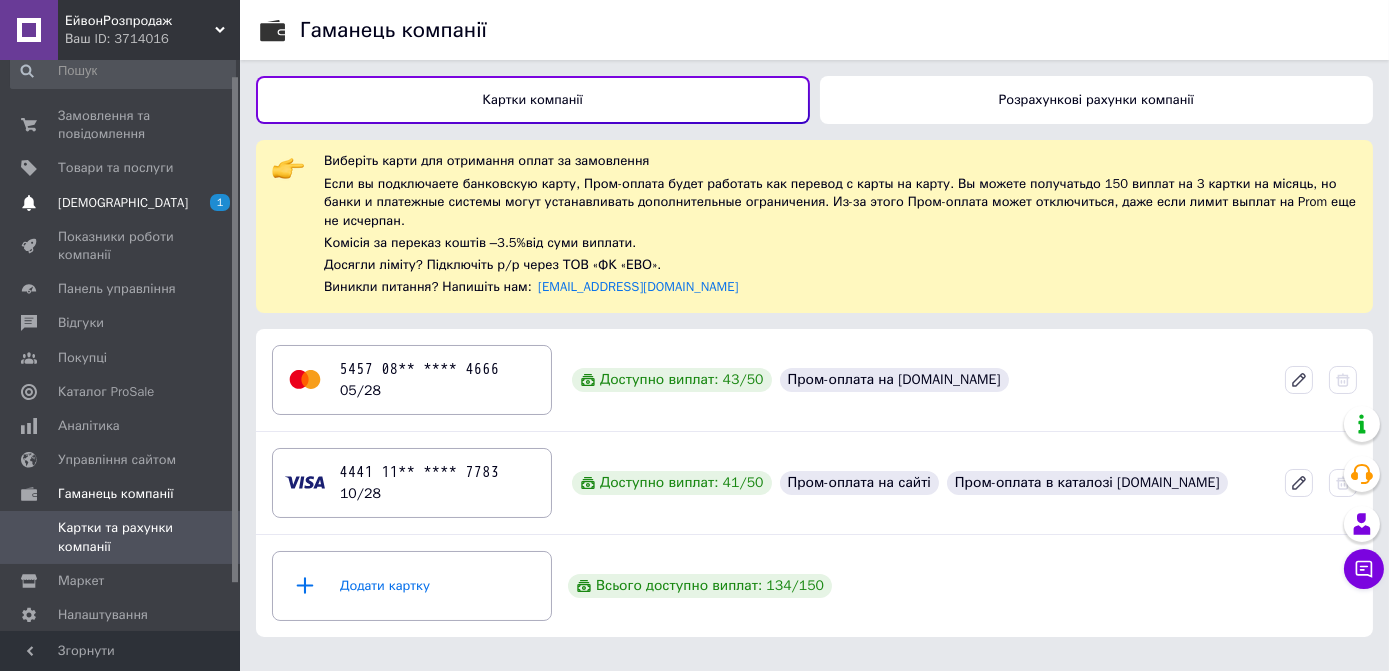click on "[DEMOGRAPHIC_DATA]" at bounding box center (123, 203) 